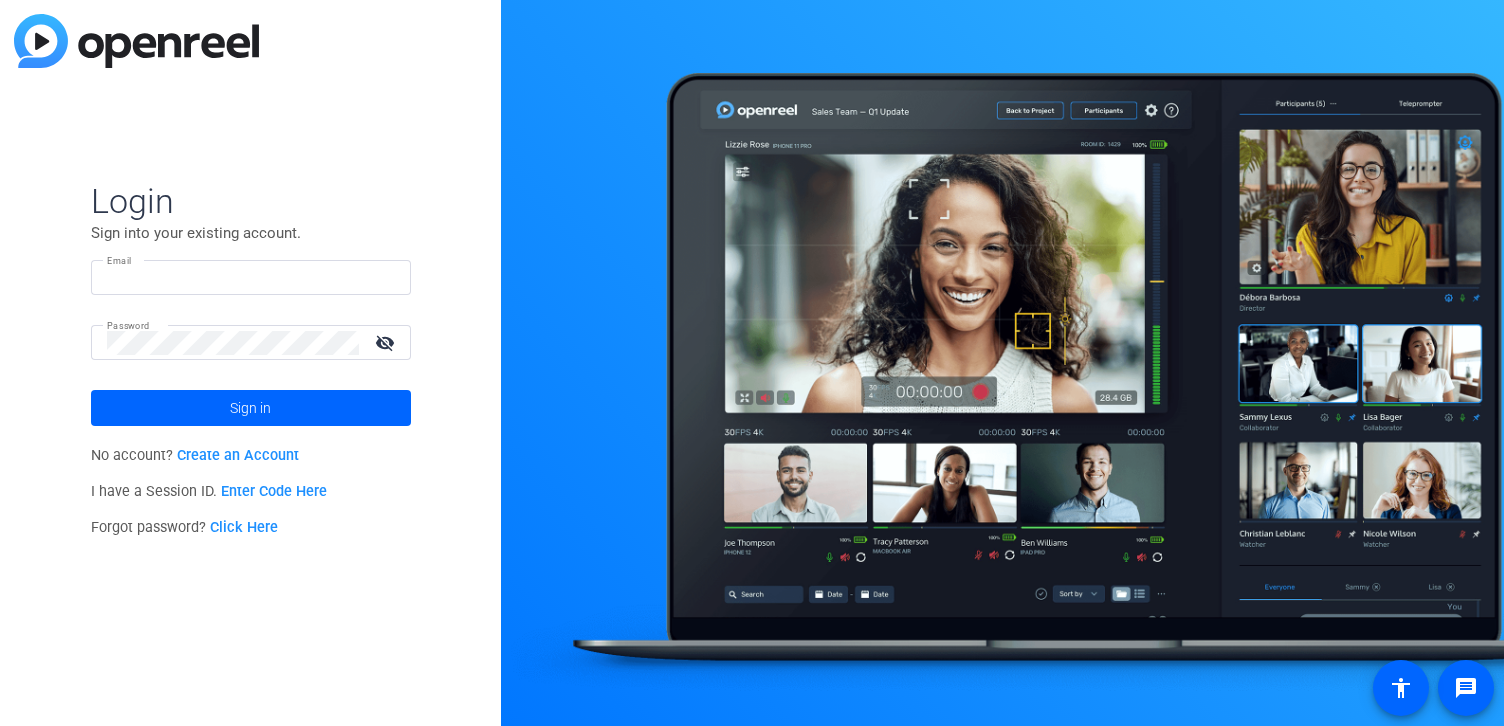 scroll, scrollTop: 0, scrollLeft: 0, axis: both 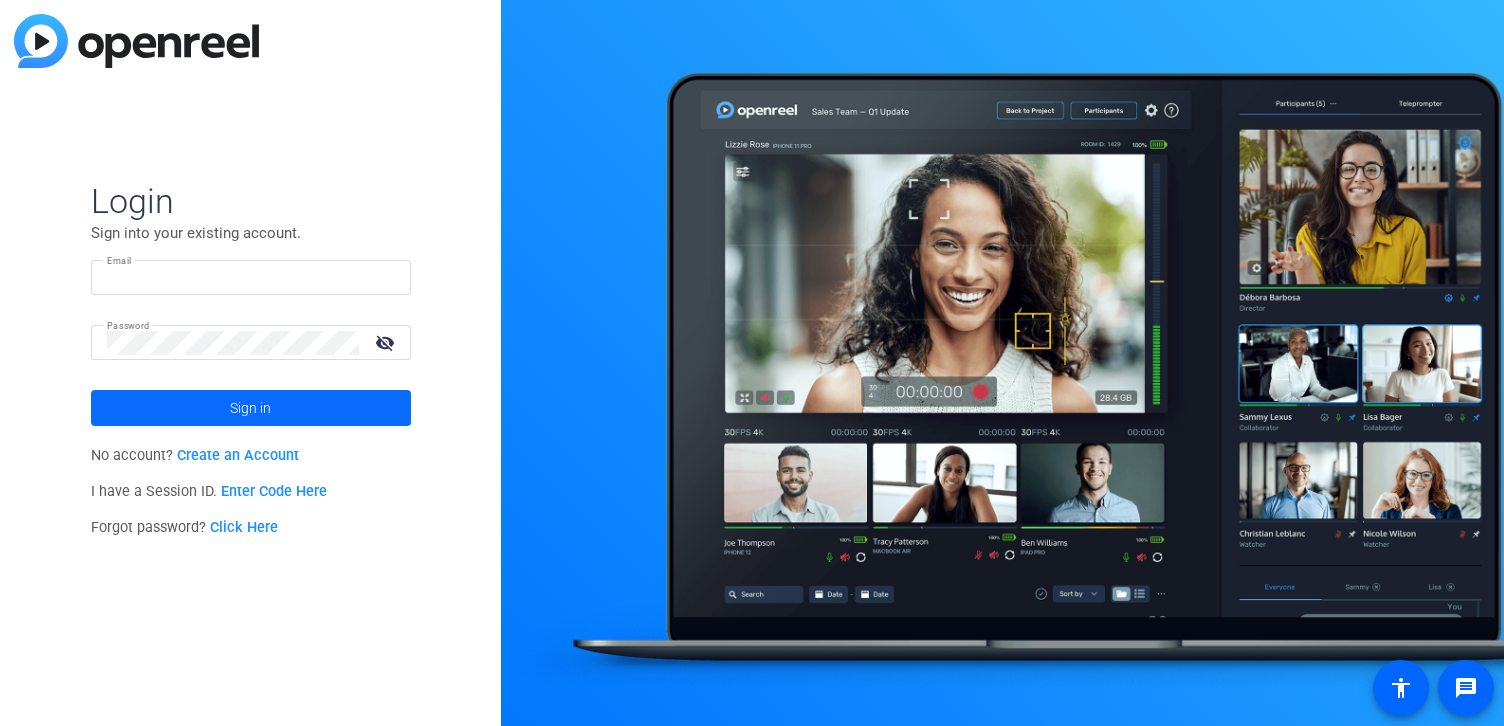 type on "shanae.gossen@capitalone.com" 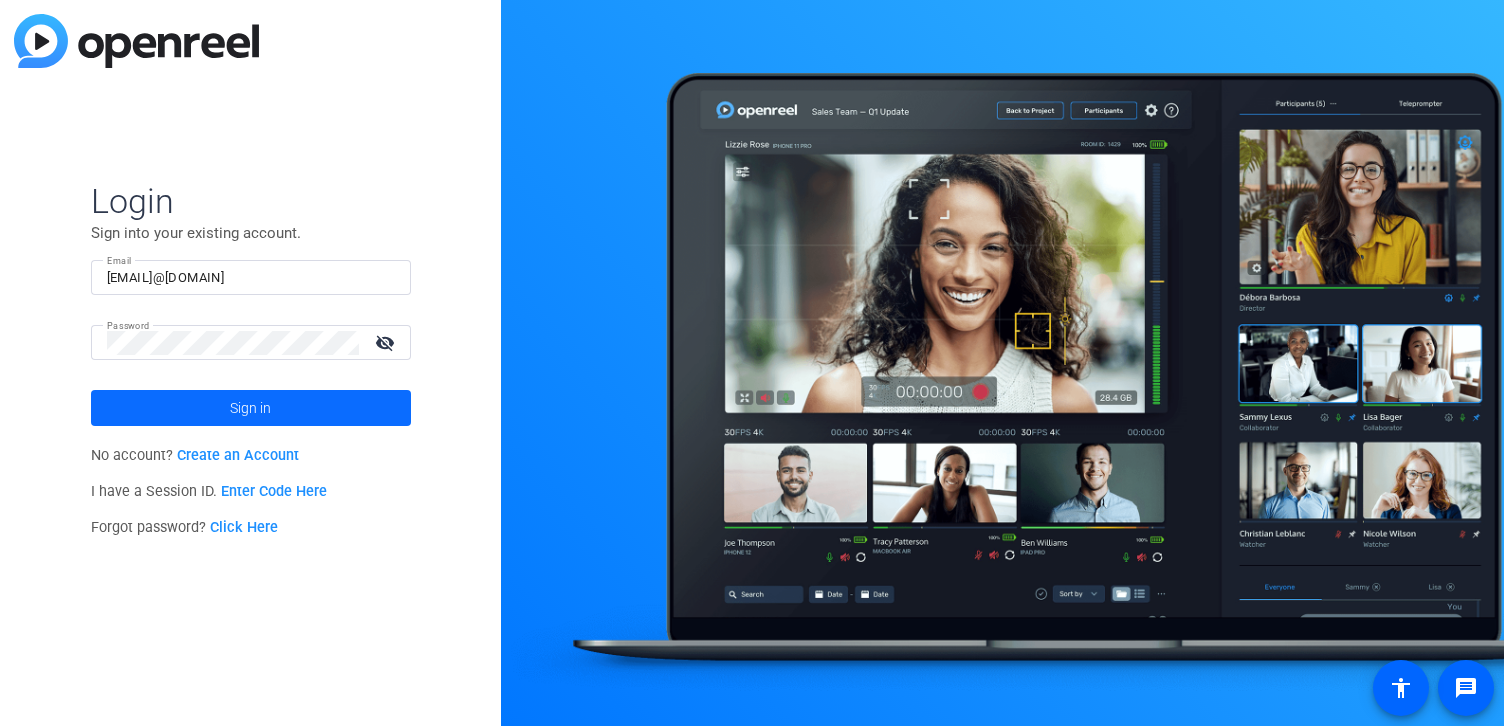 click 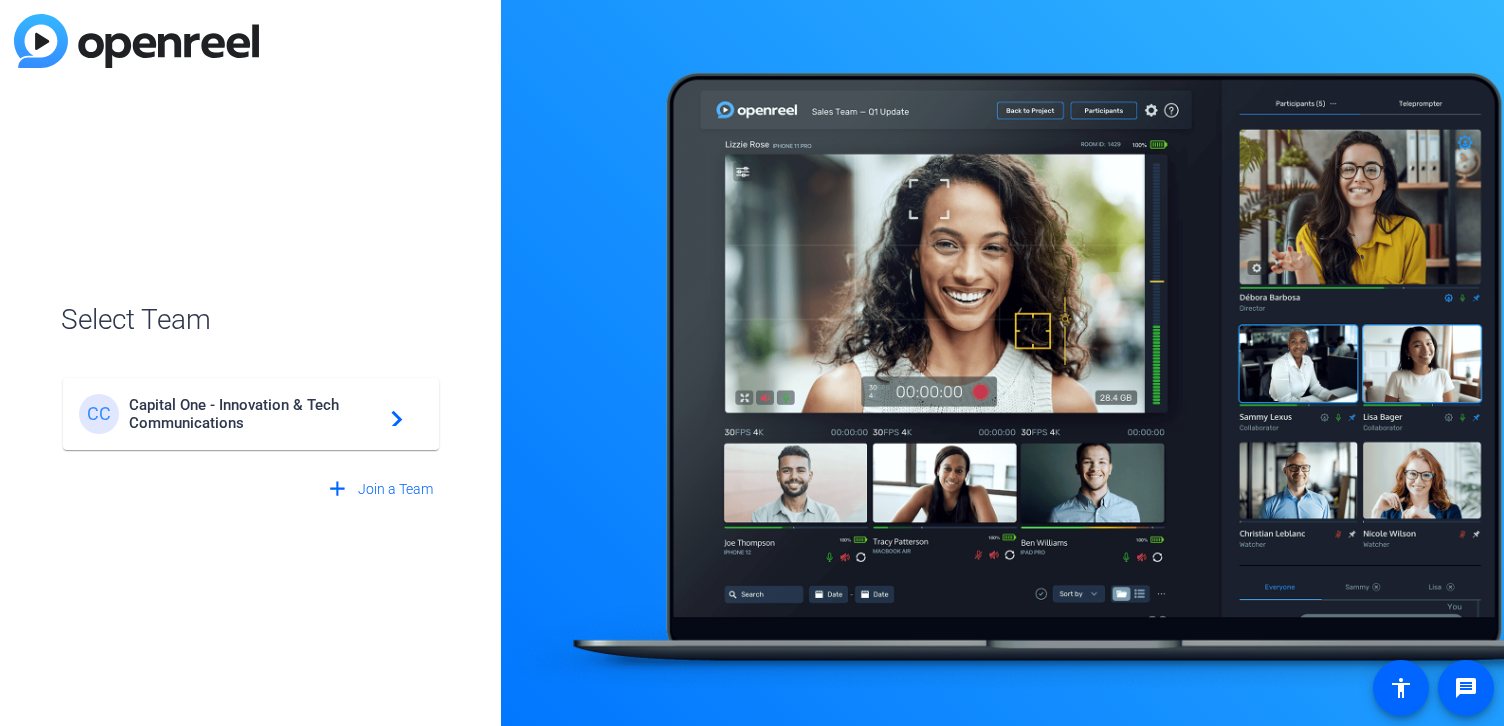 scroll, scrollTop: 0, scrollLeft: 0, axis: both 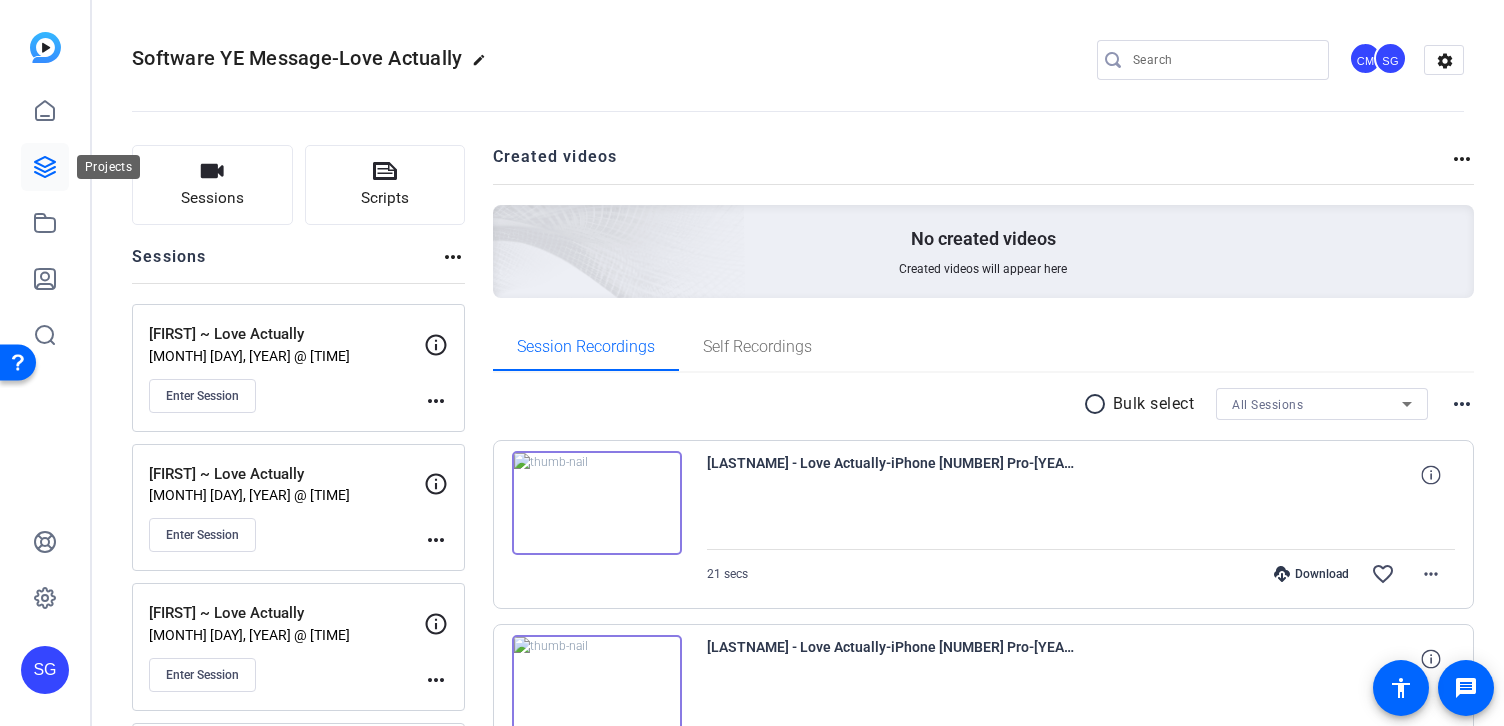 click 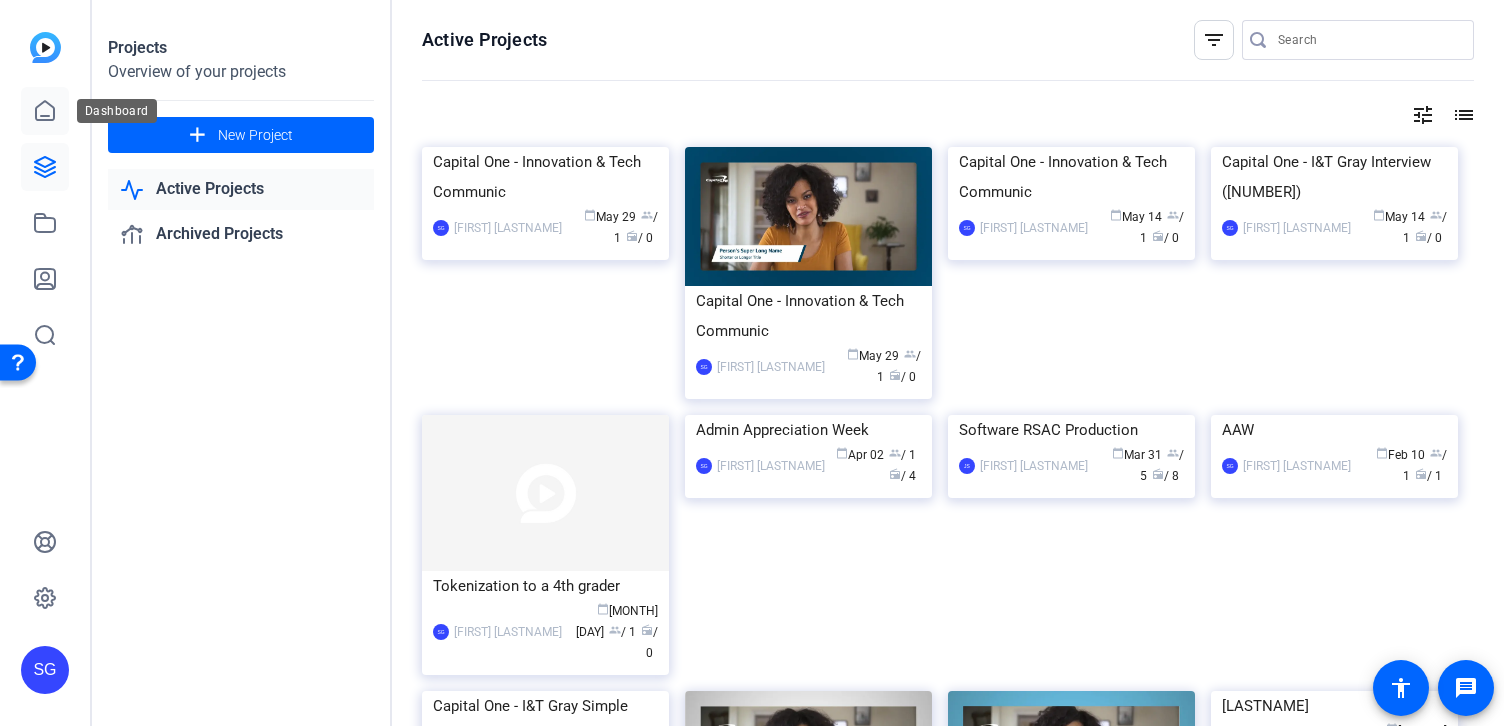 click 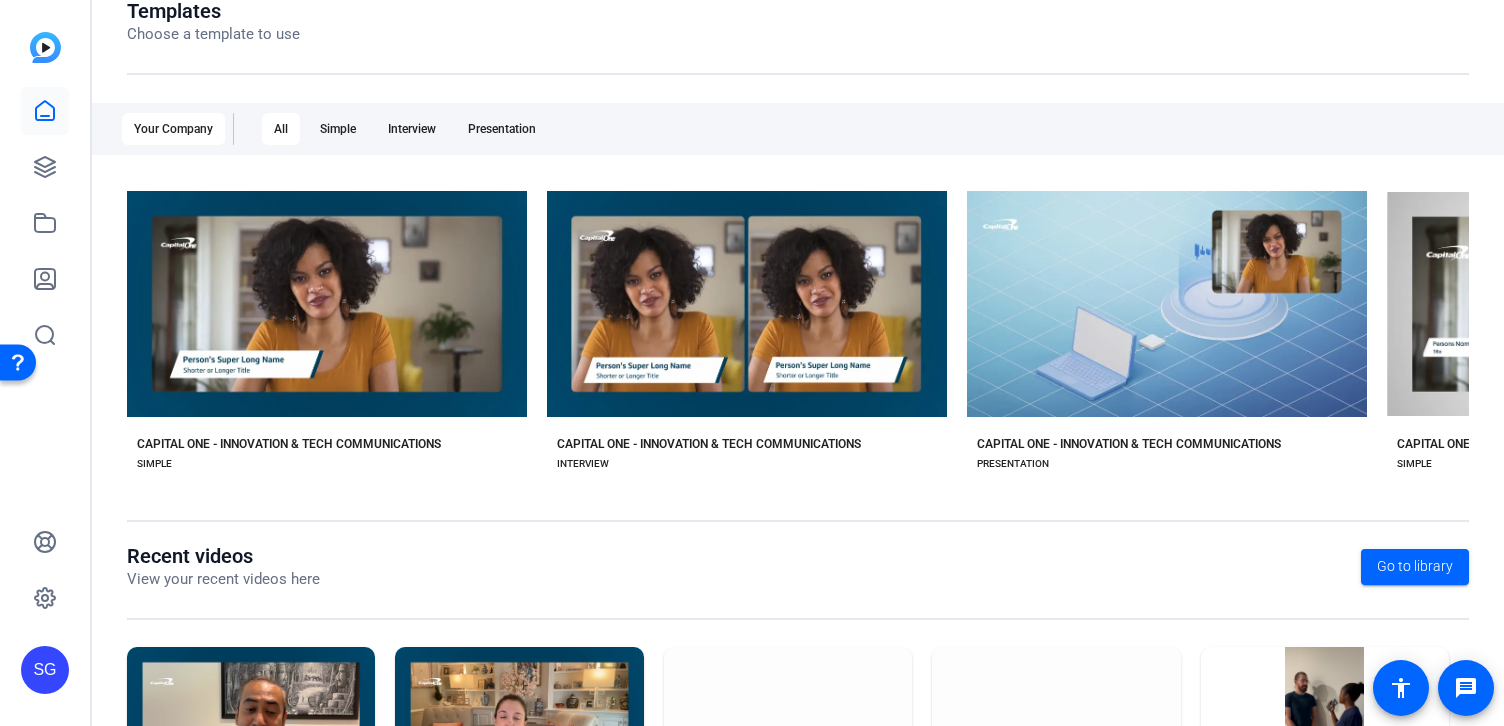 scroll, scrollTop: 410, scrollLeft: 0, axis: vertical 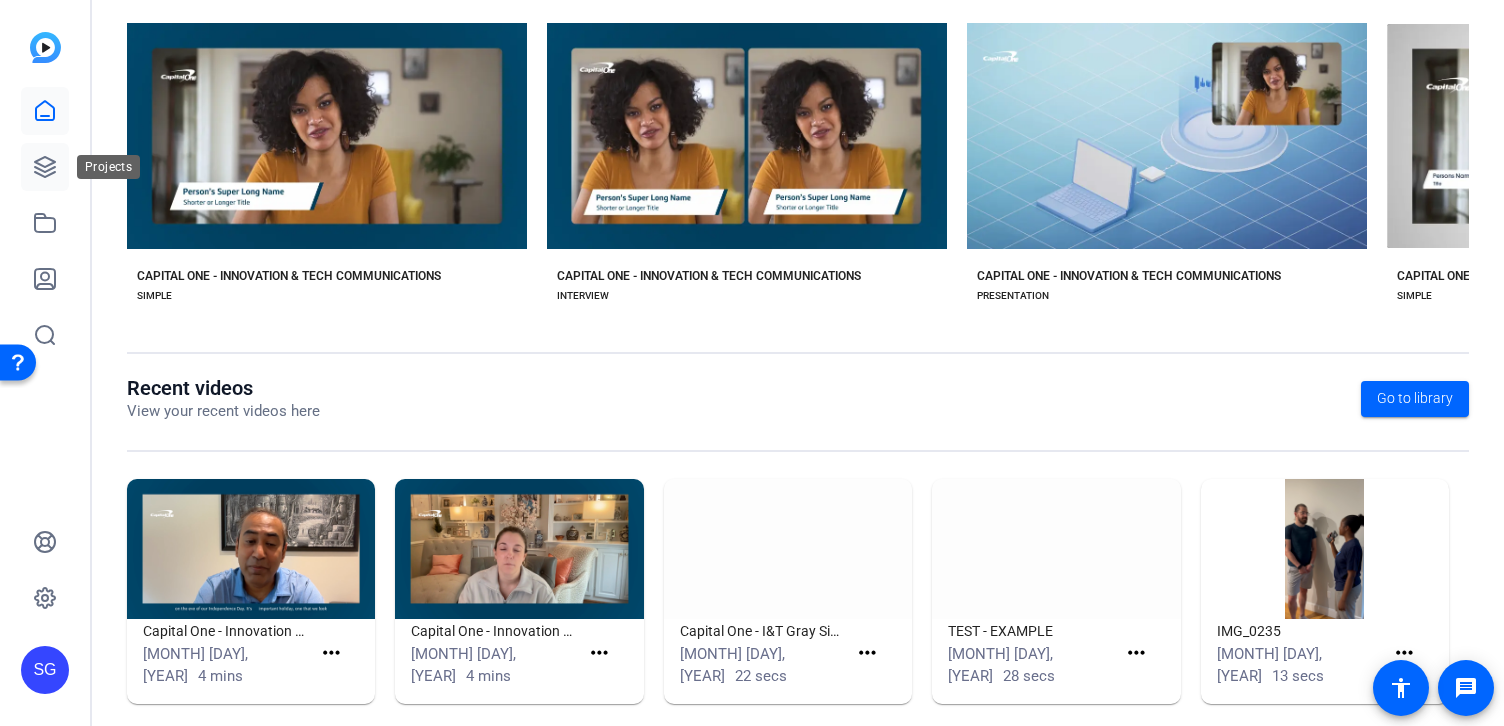 click 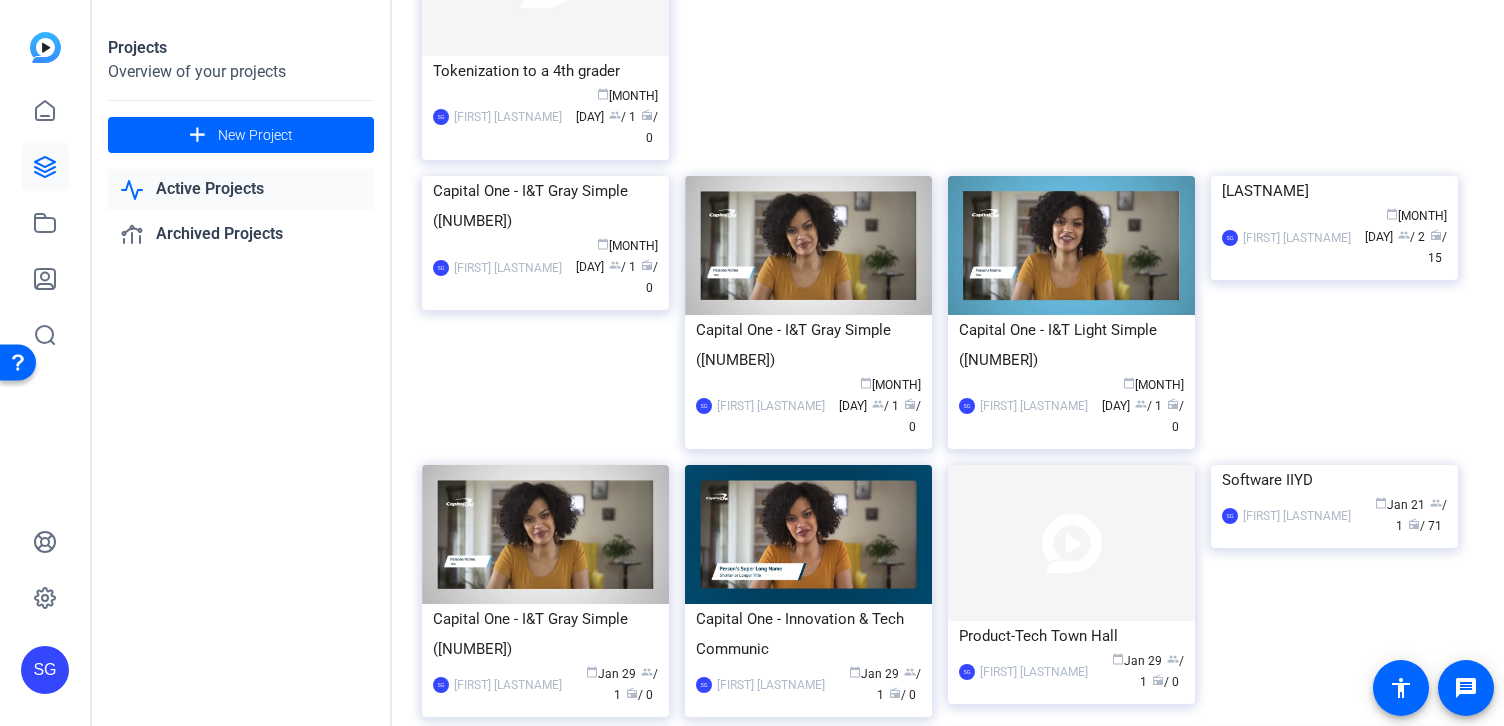 scroll, scrollTop: 516, scrollLeft: 0, axis: vertical 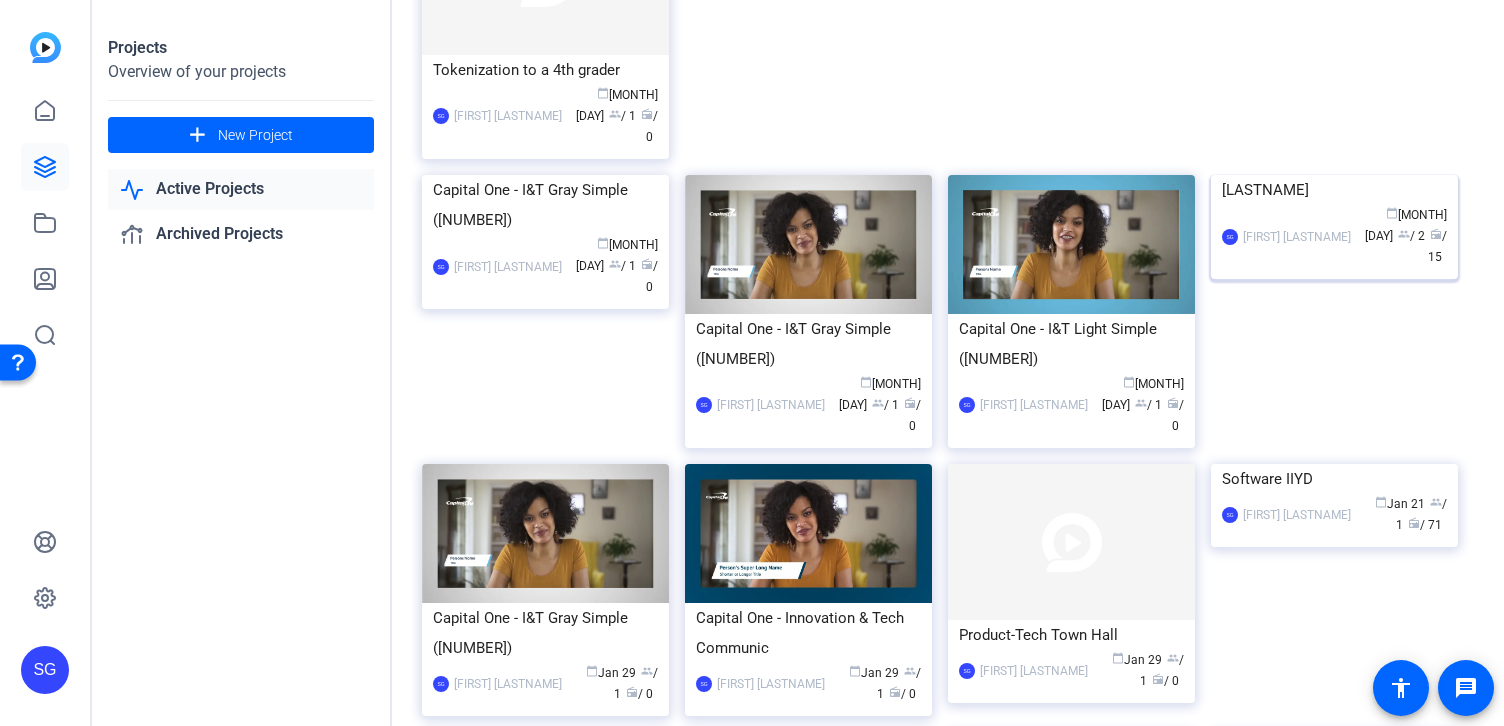 click on "[FIRST]" 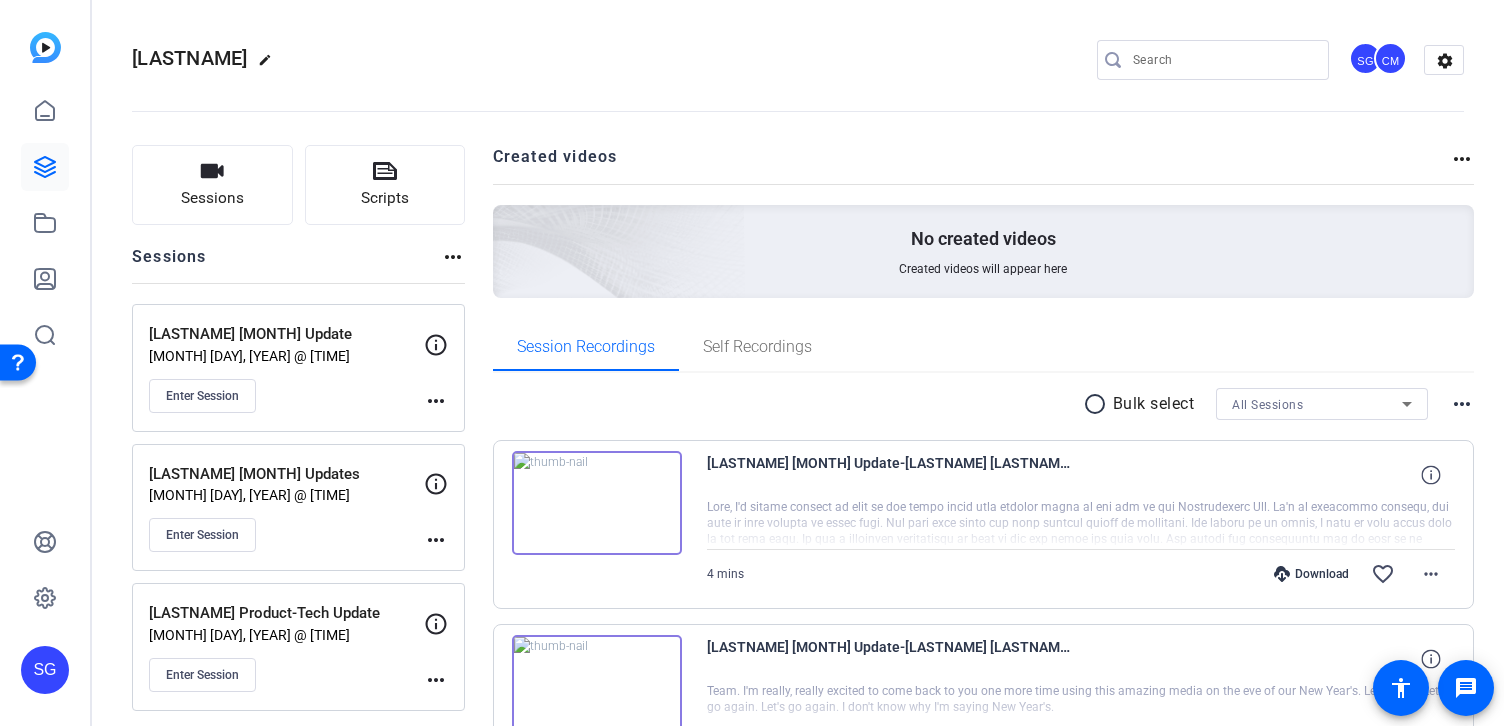 click on "more_horiz" 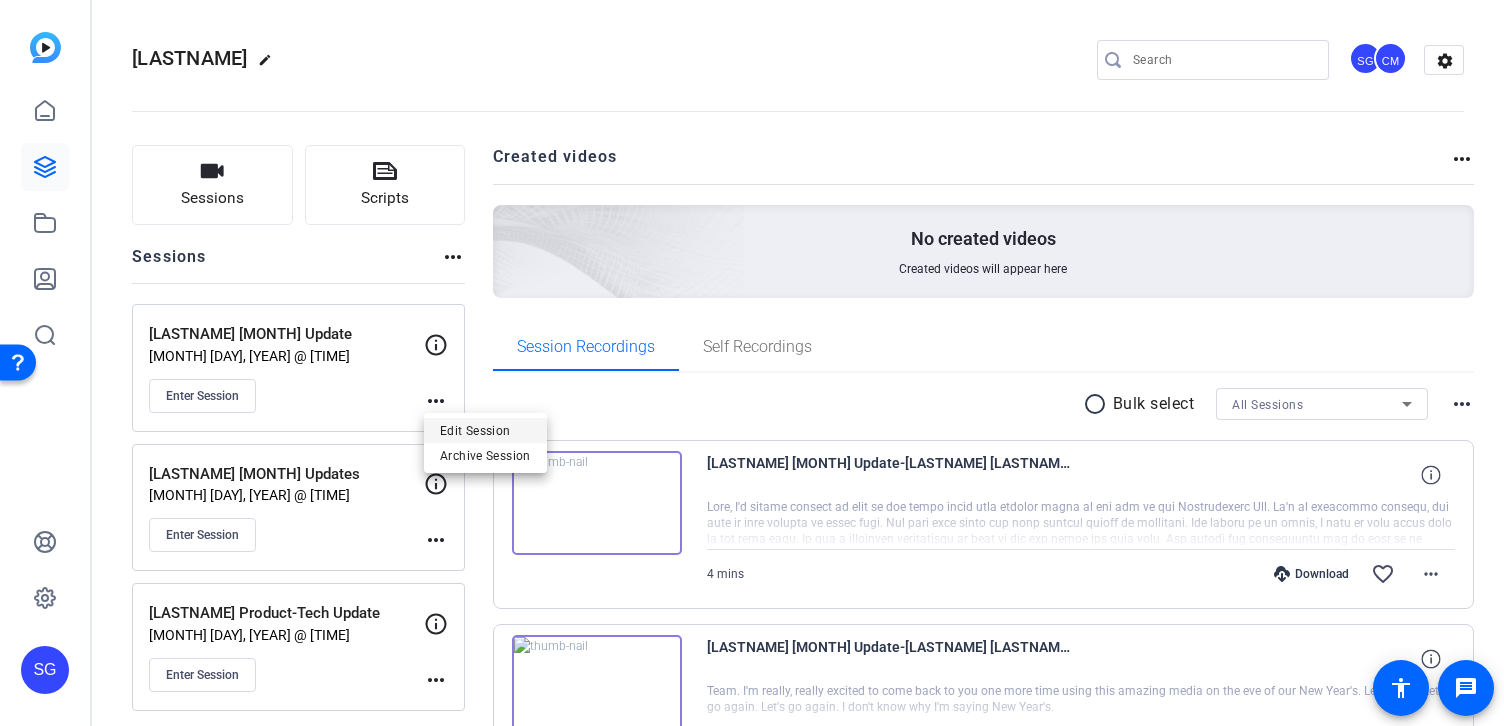 click on "Edit Session" at bounding box center [485, 430] 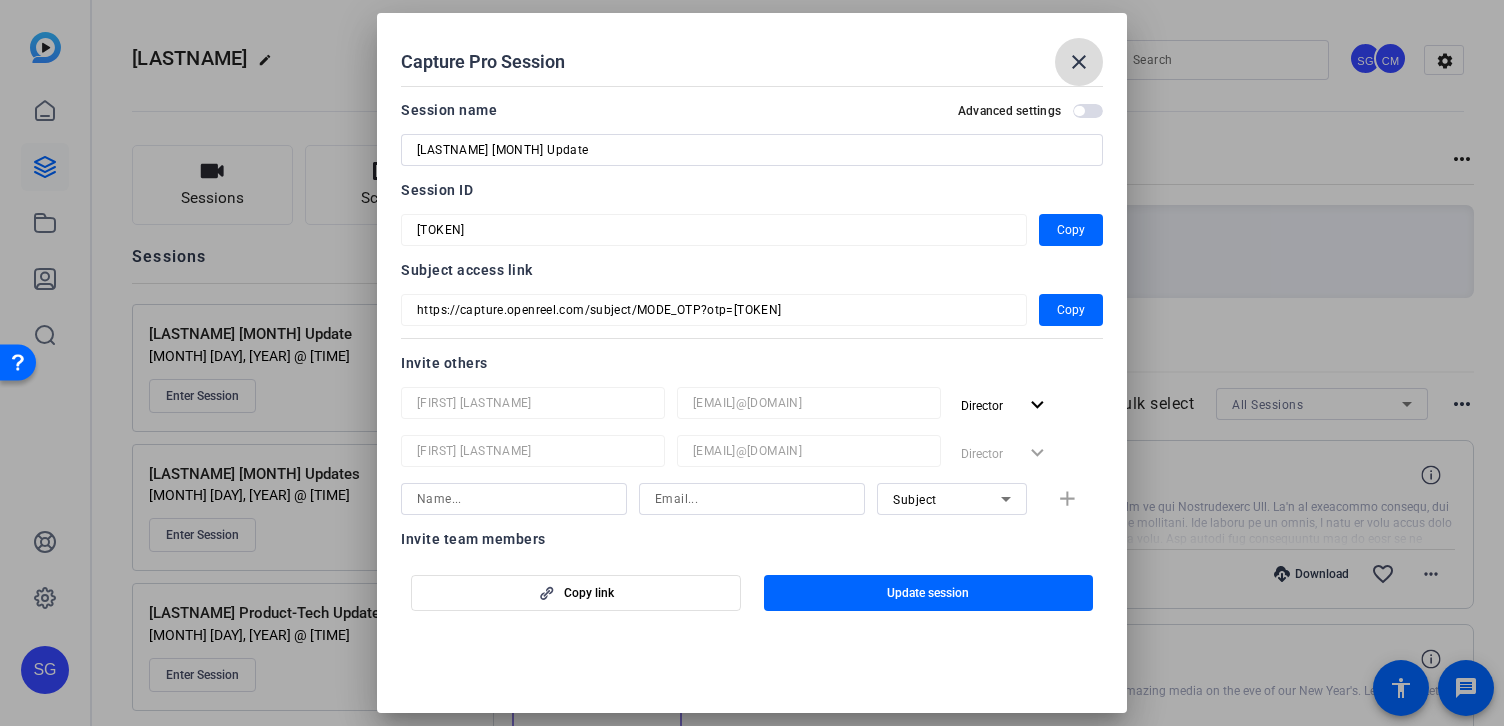 click on "close" at bounding box center [1079, 62] 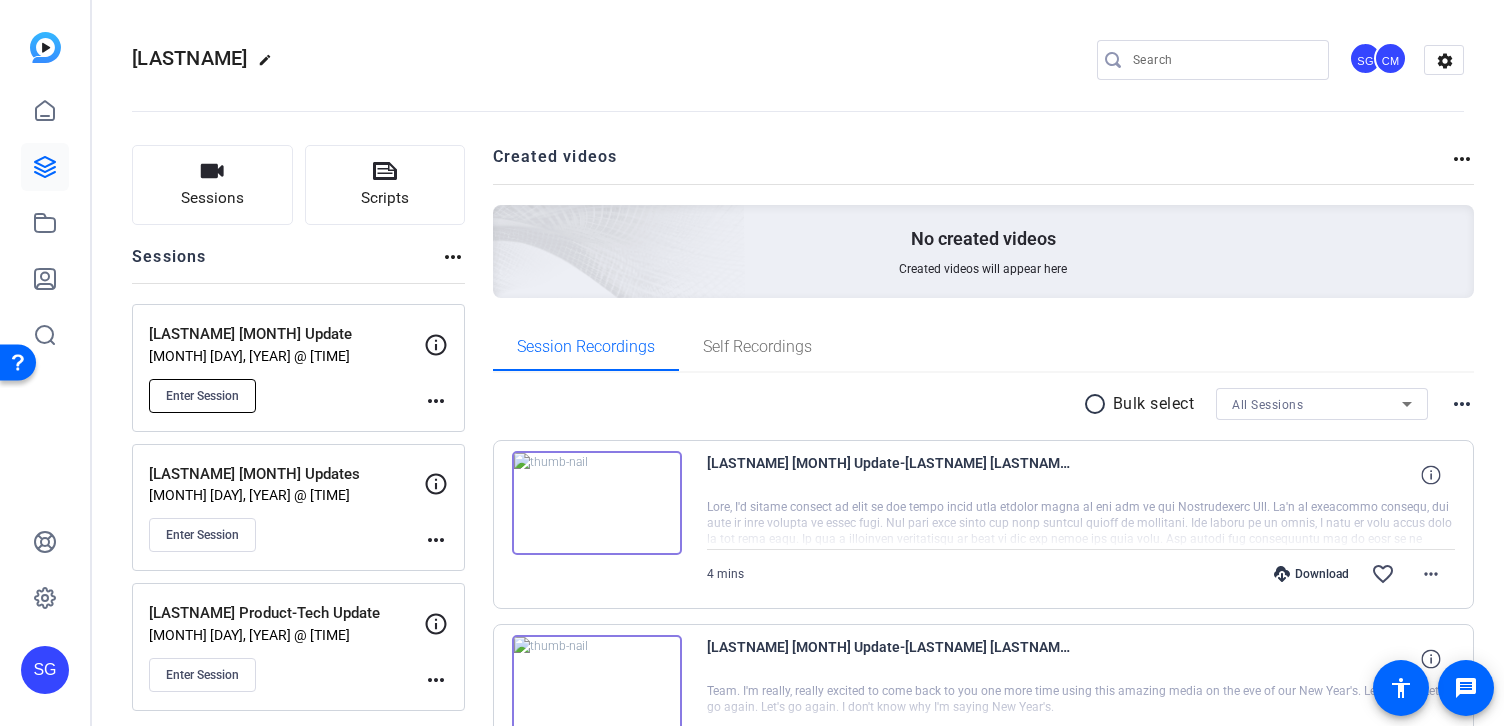 click on "Enter Session" 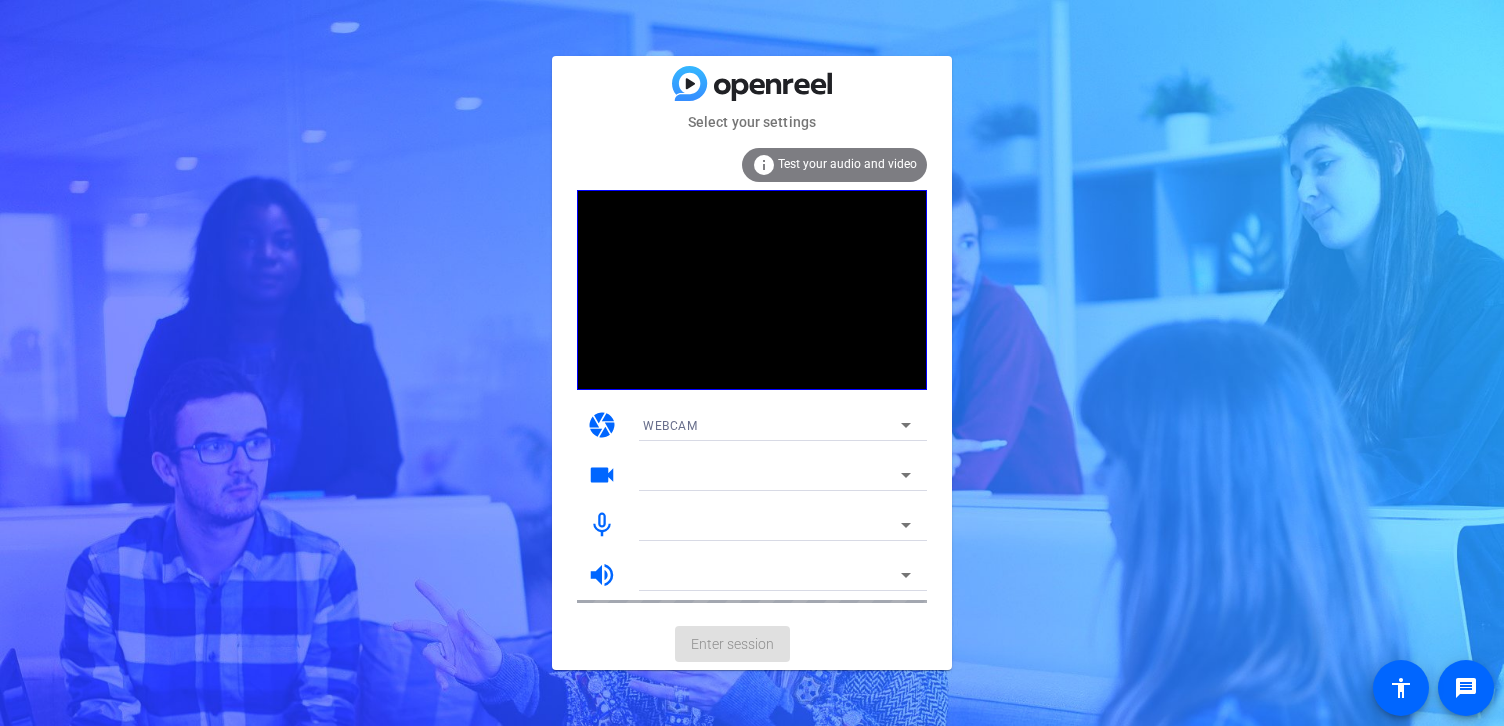 scroll, scrollTop: 0, scrollLeft: 0, axis: both 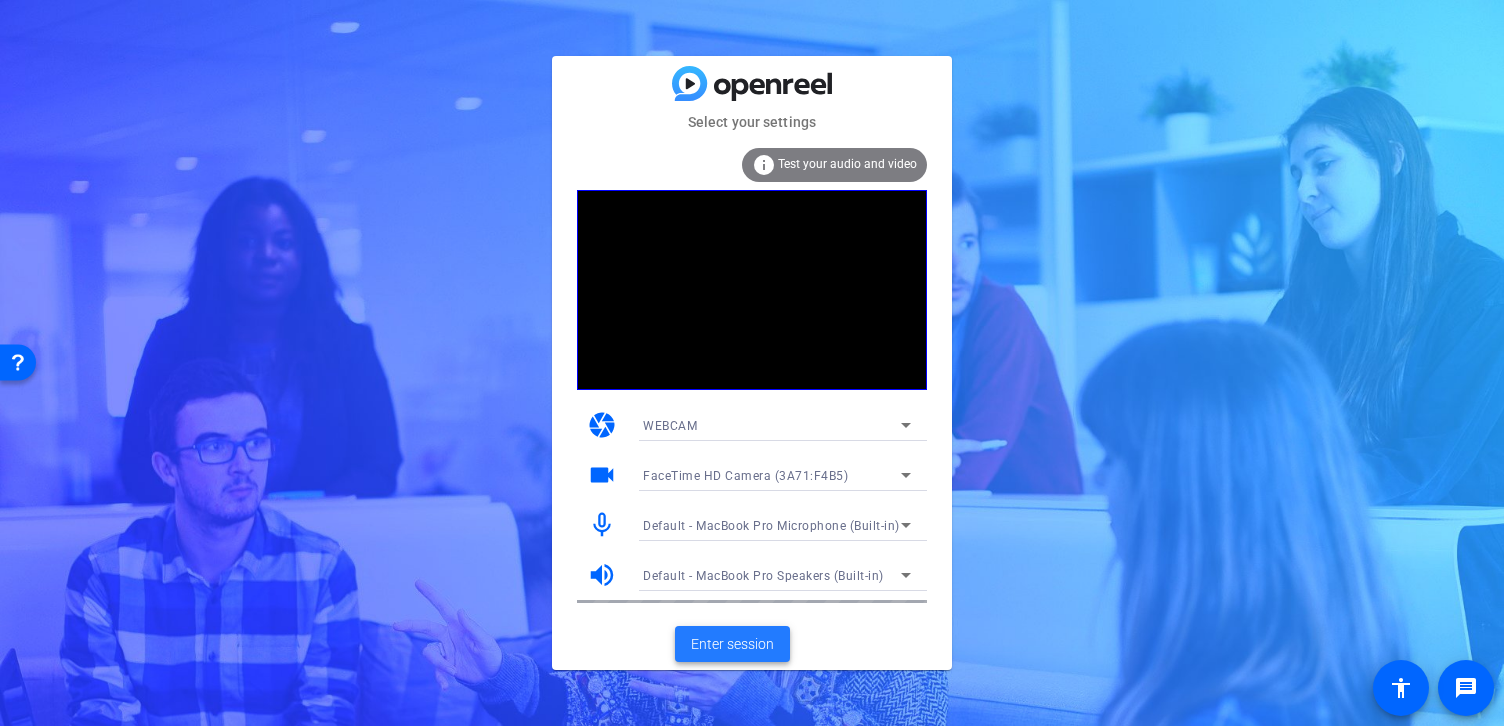 click on "Enter session" 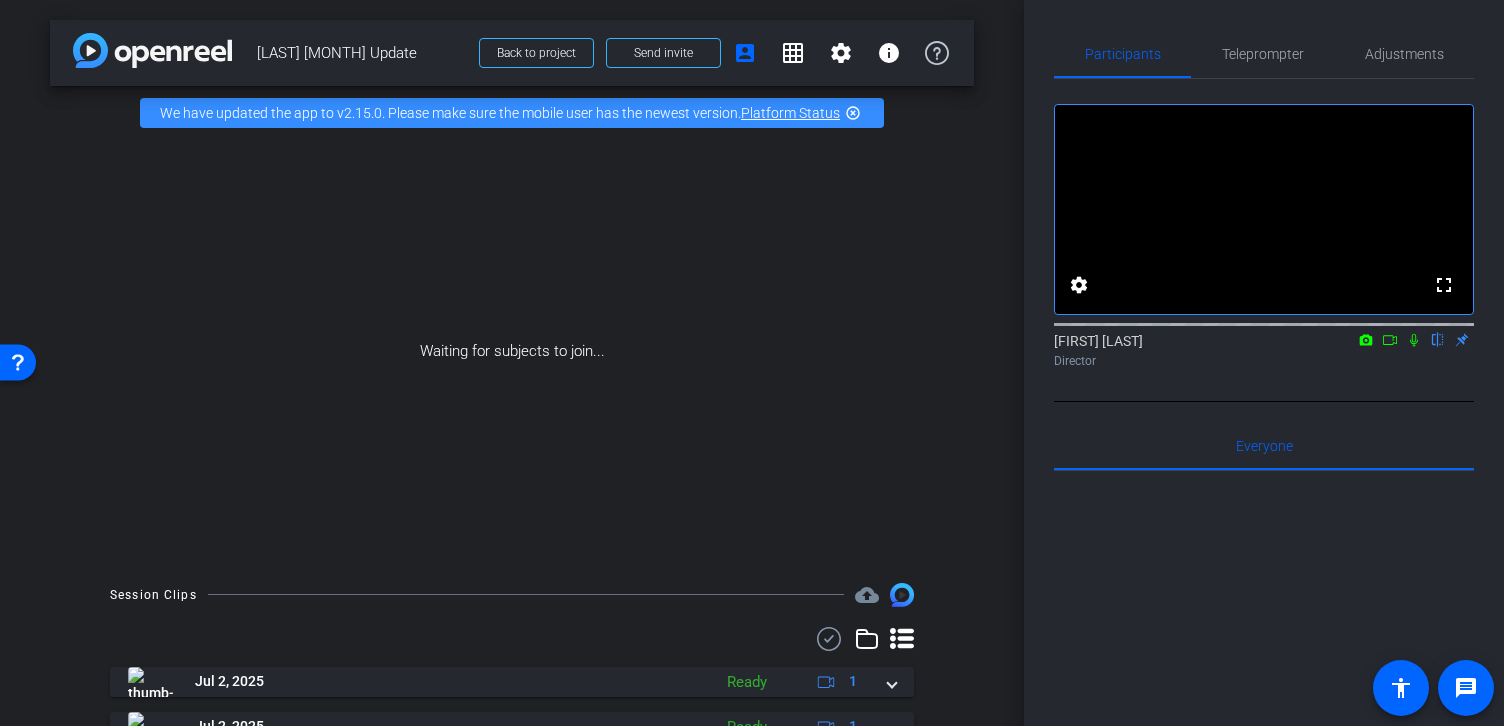 click 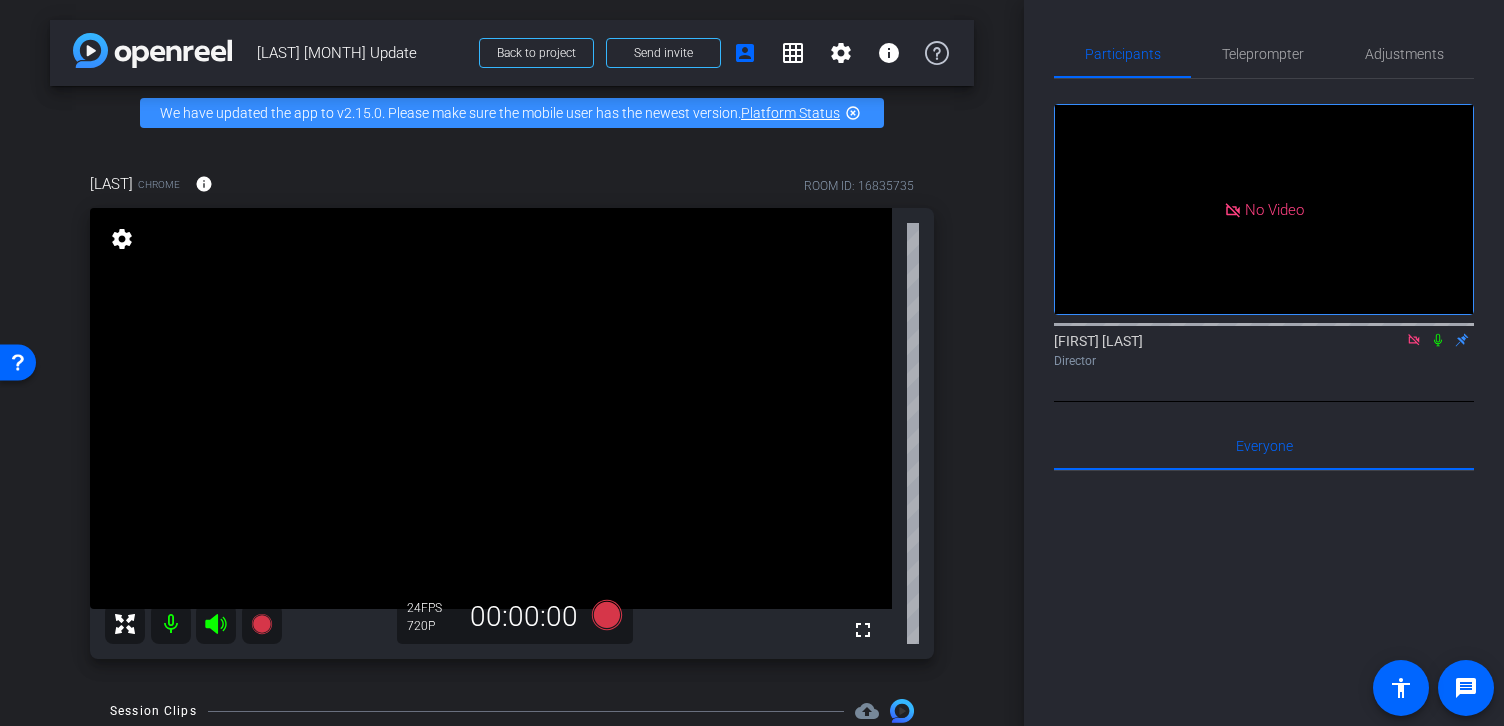click 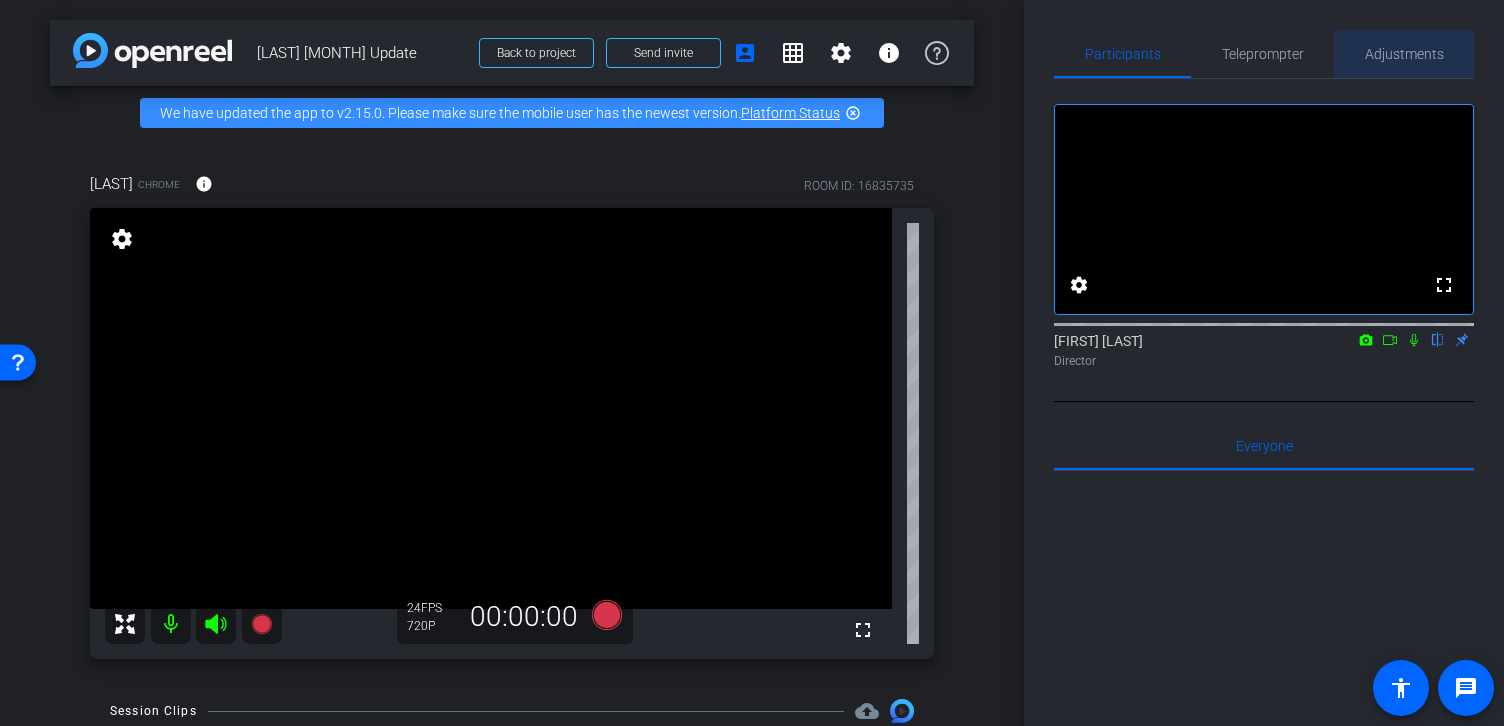 click on "Adjustments" at bounding box center [1404, 54] 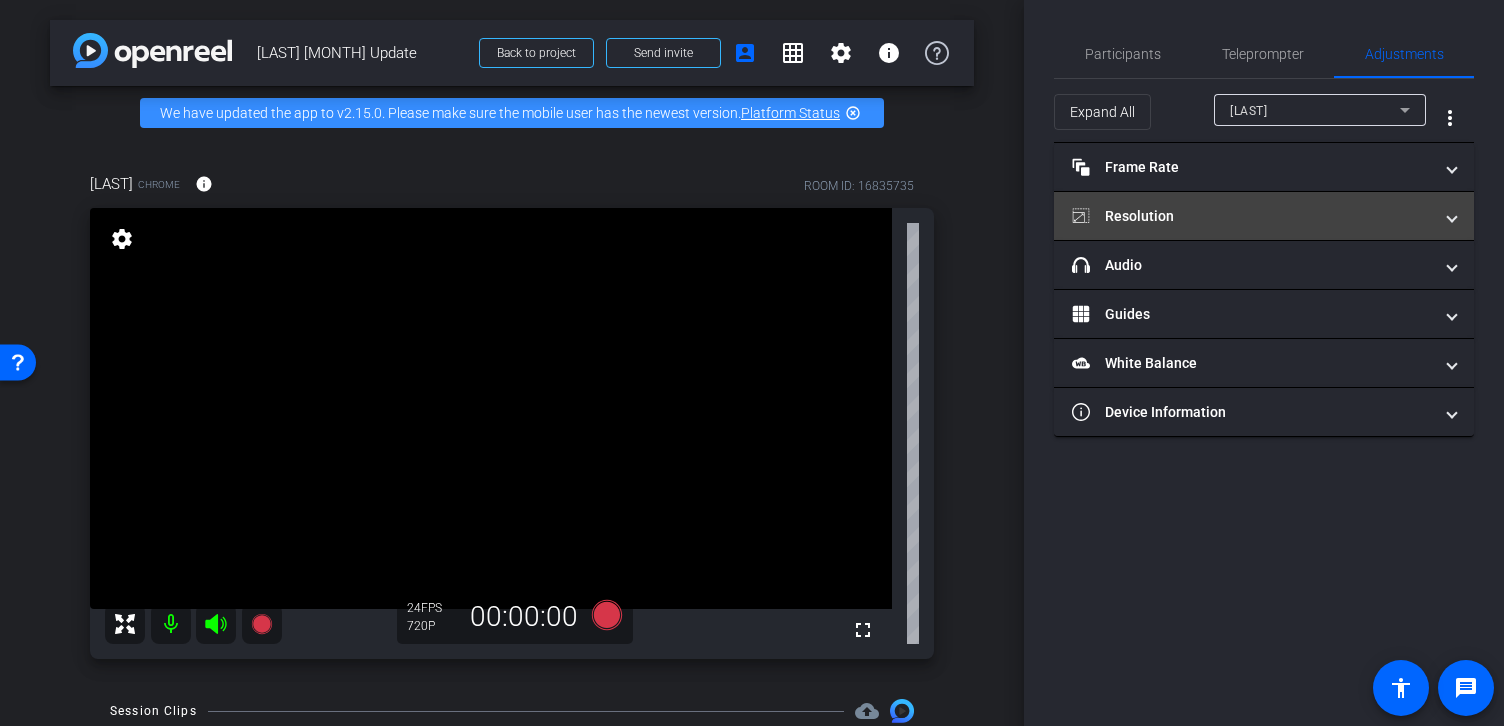 click on "Resolution" at bounding box center [1252, 216] 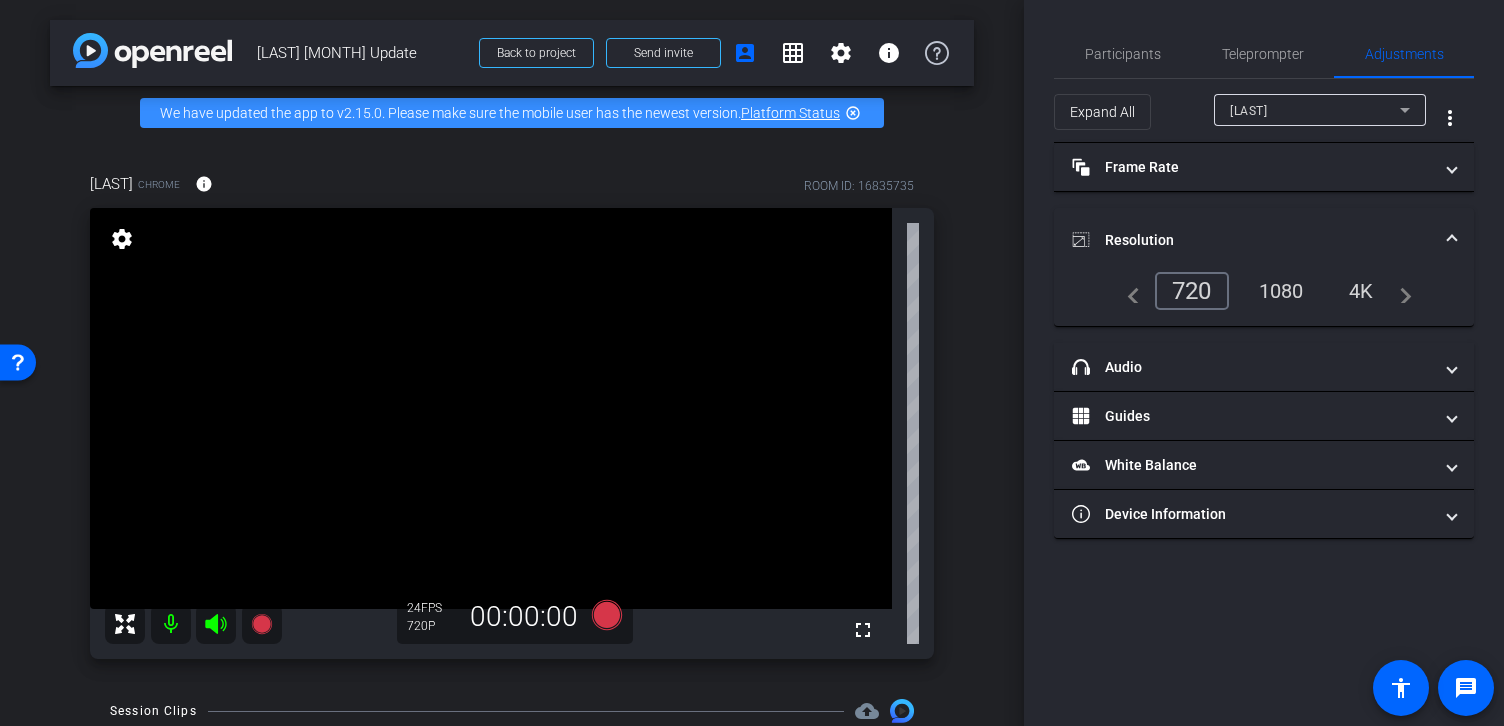 click on "1080" at bounding box center [1281, 291] 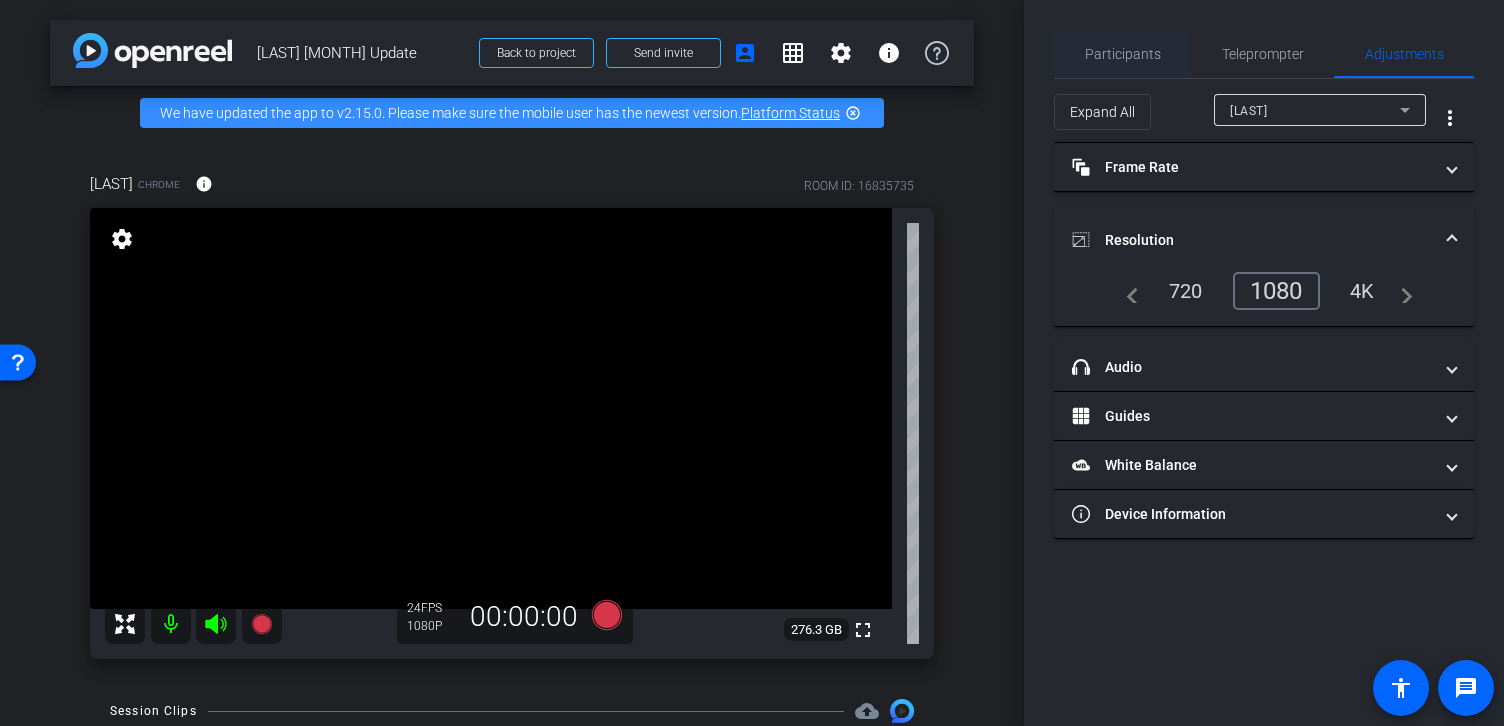 click on "Participants" at bounding box center (1123, 54) 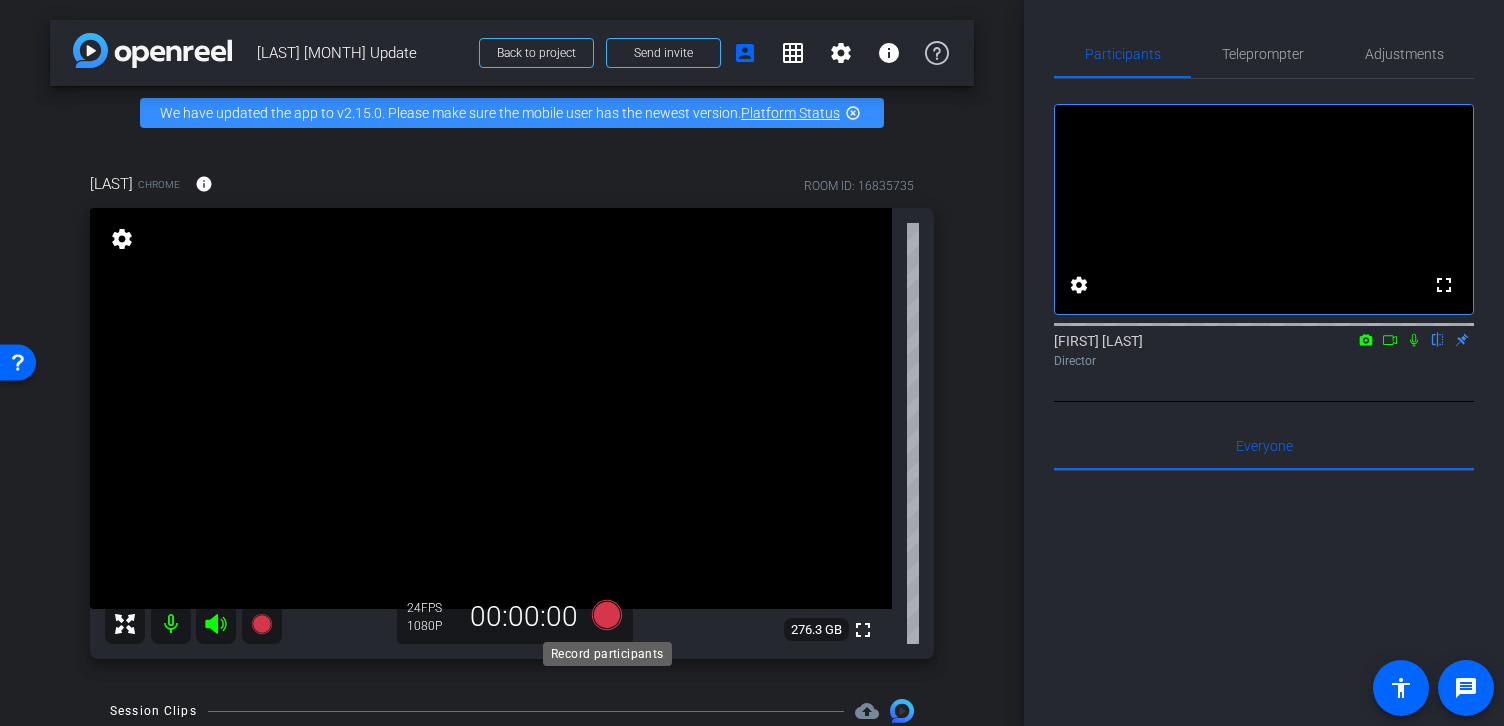 click 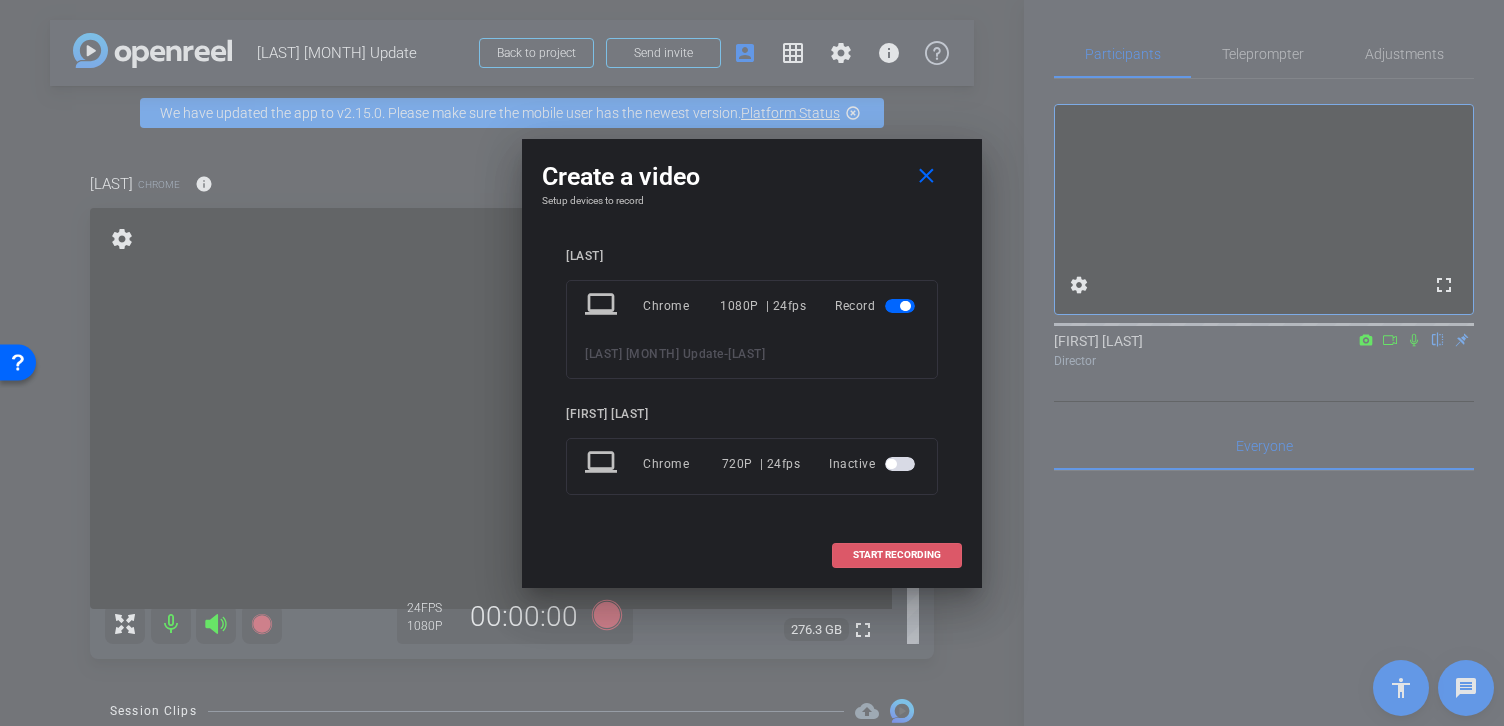 click on "START RECORDING" at bounding box center [897, 555] 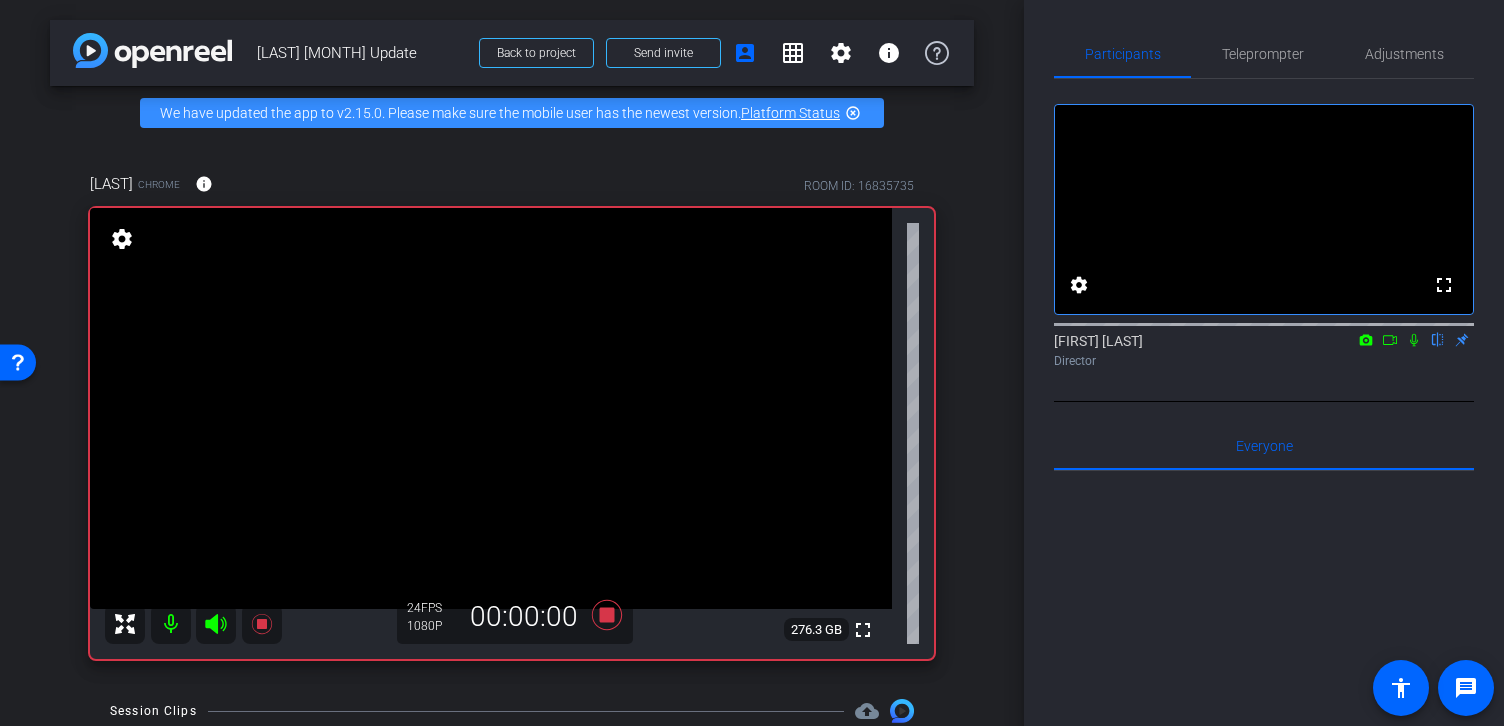 click 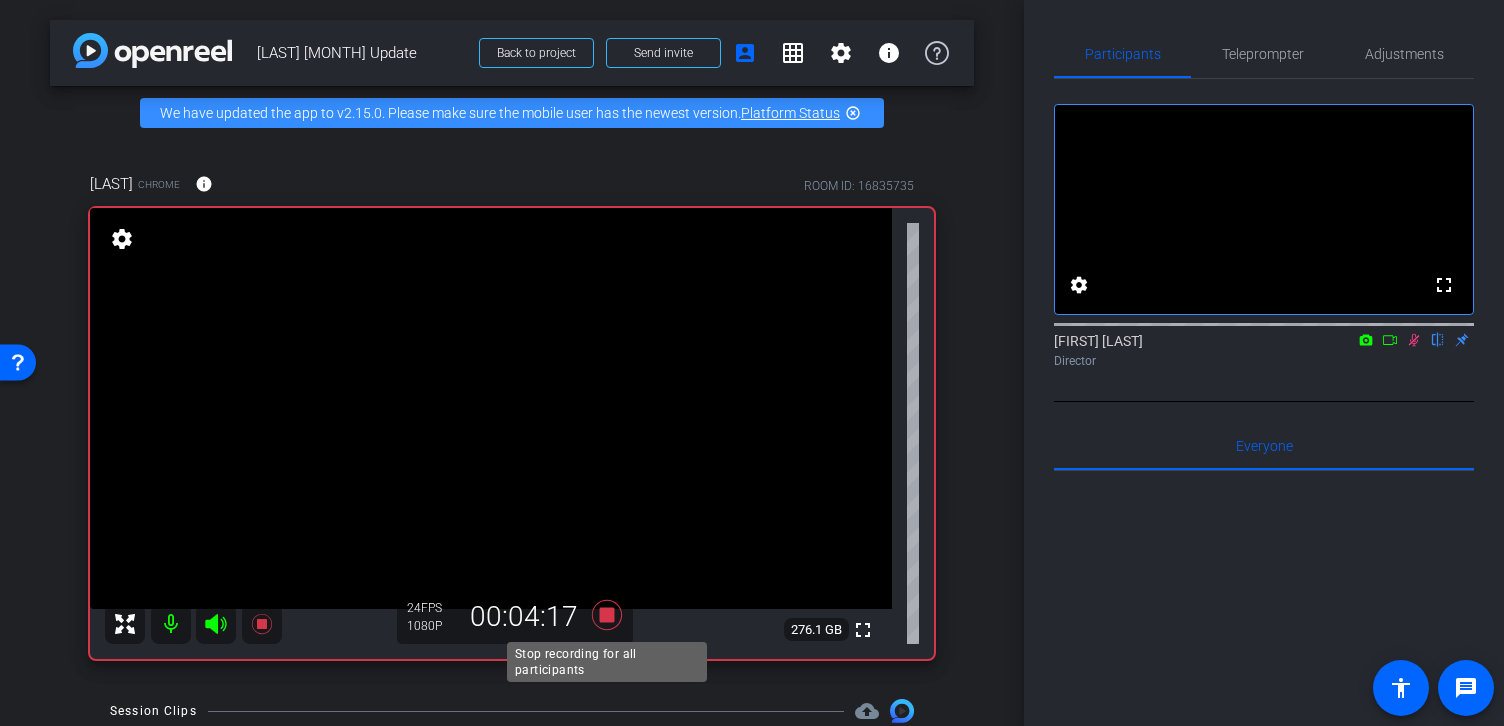 click 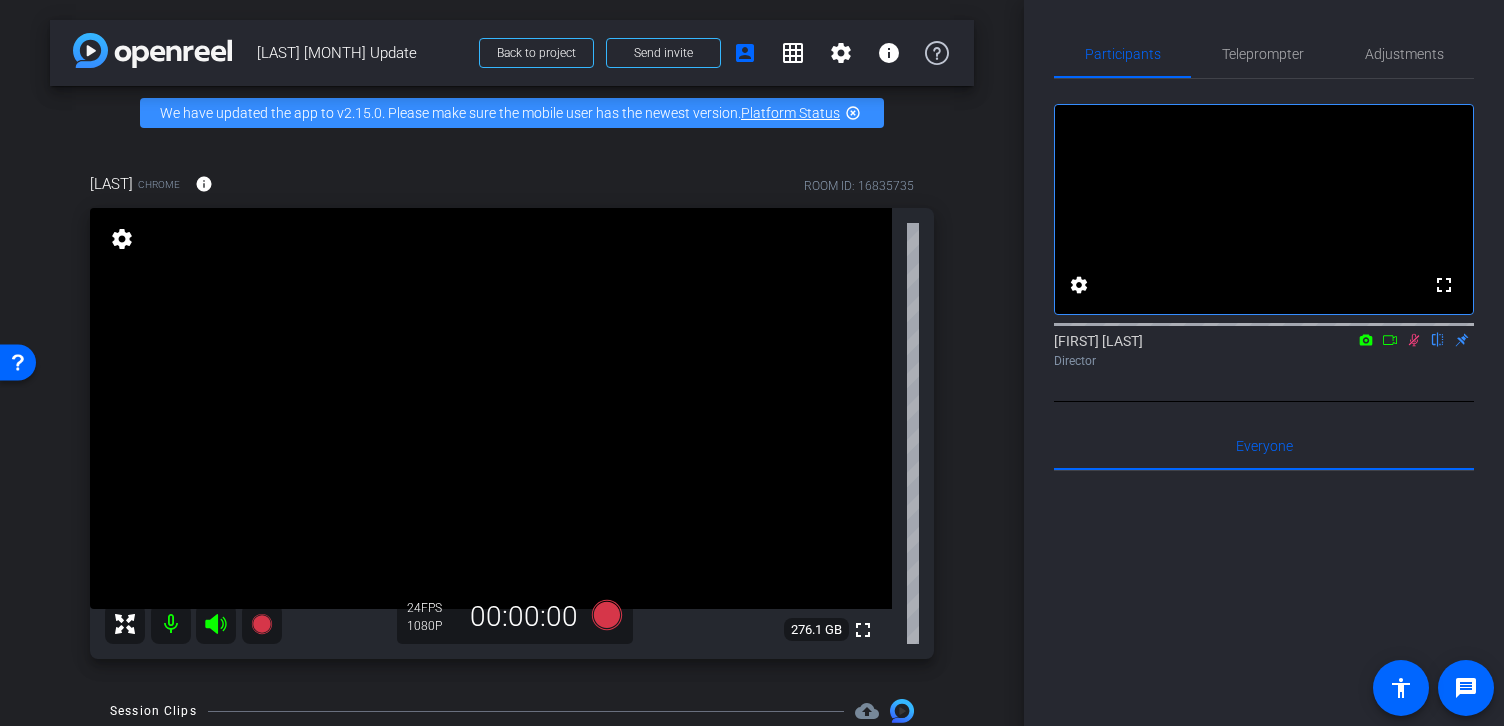 click 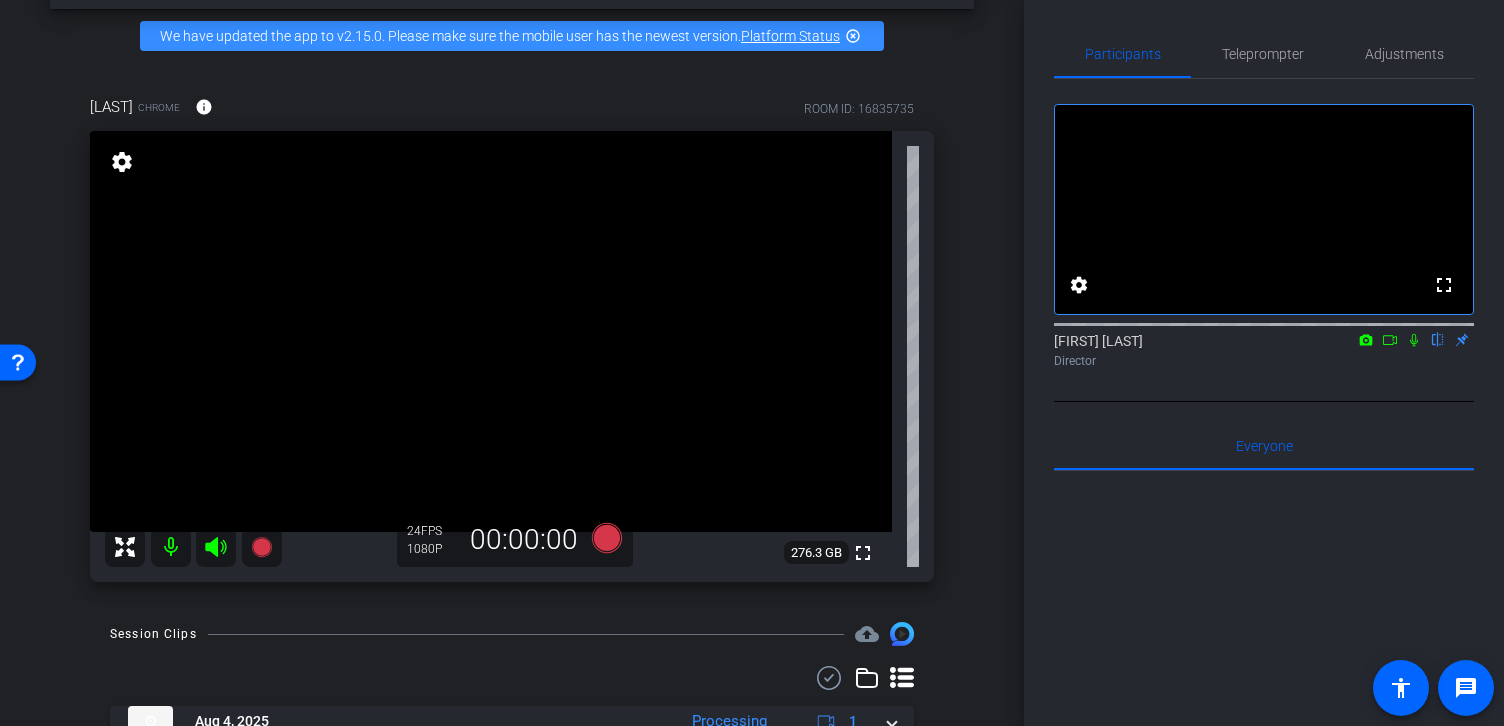 scroll, scrollTop: 75, scrollLeft: 0, axis: vertical 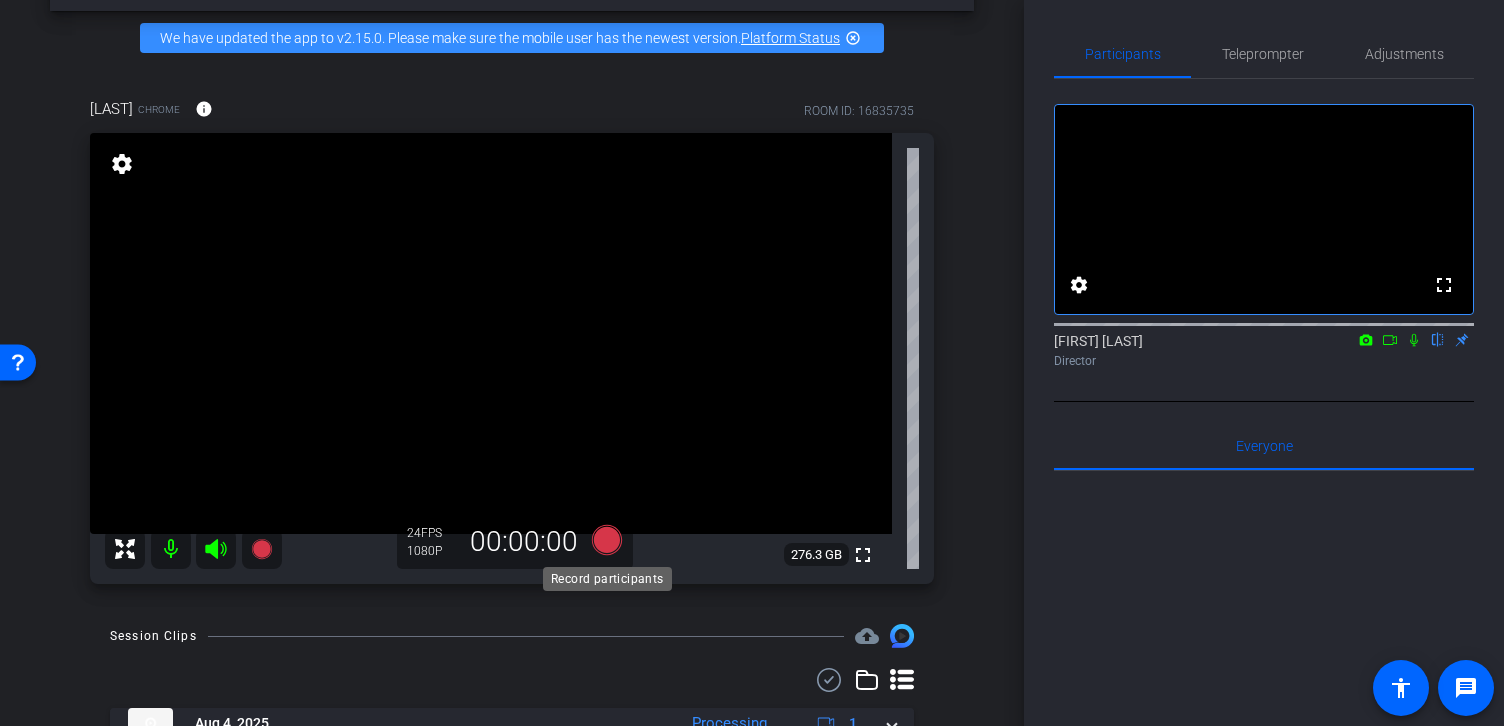 click 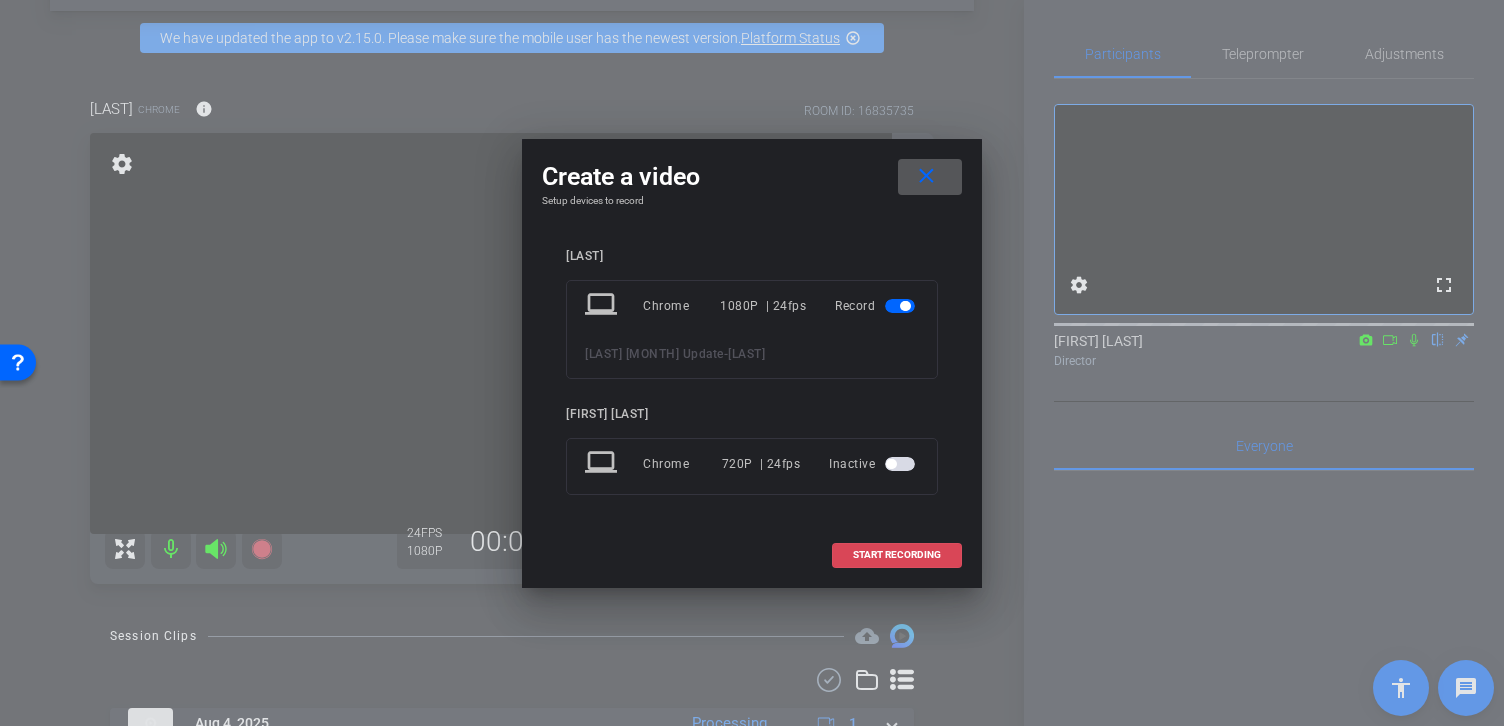 click on "START RECORDING" at bounding box center (897, 555) 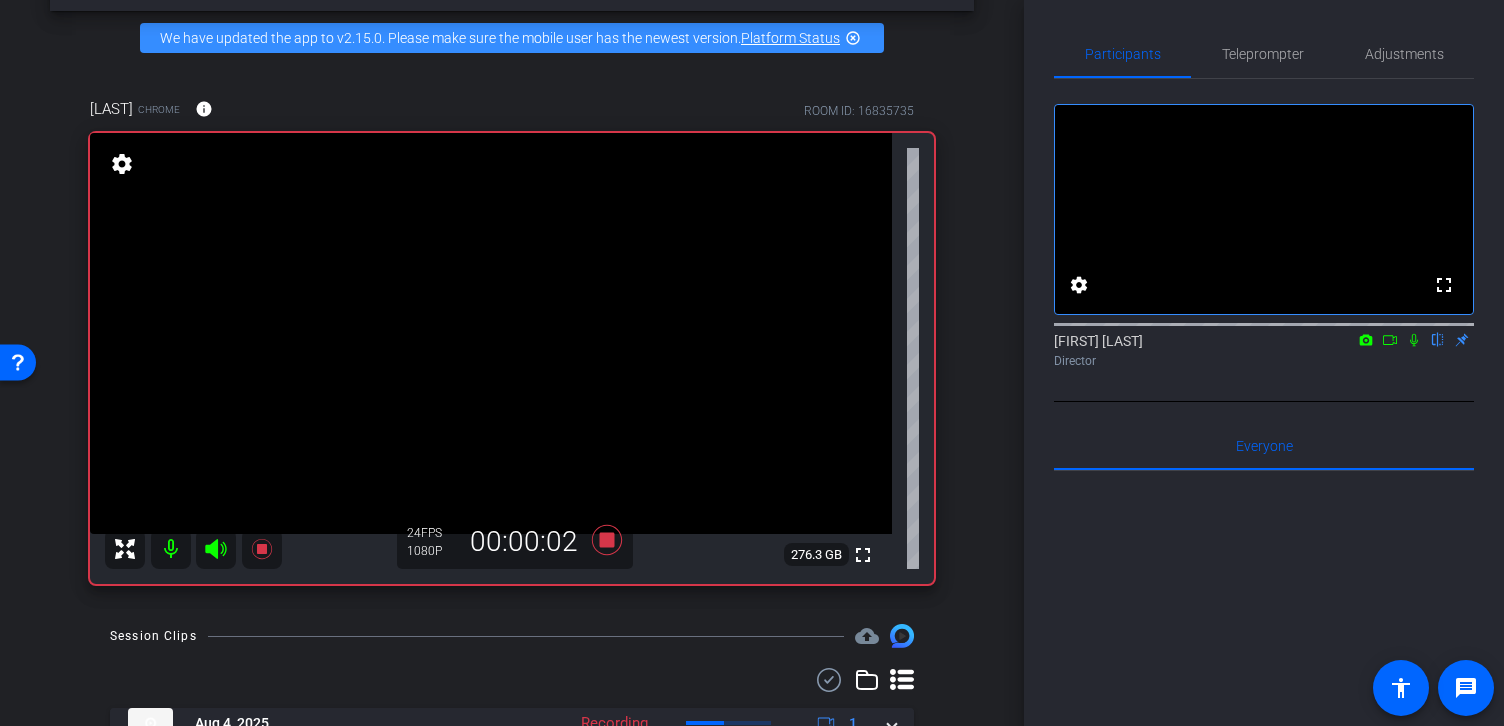 click 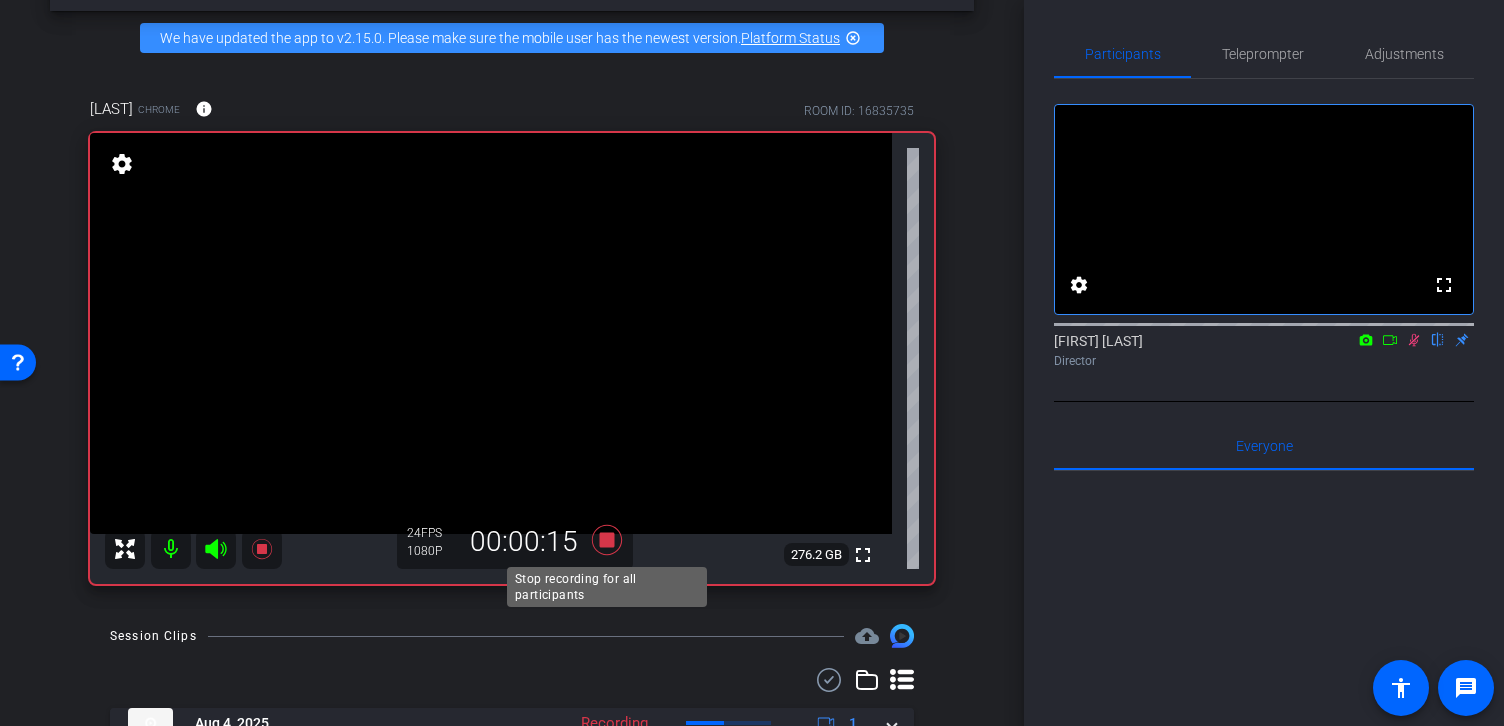 click 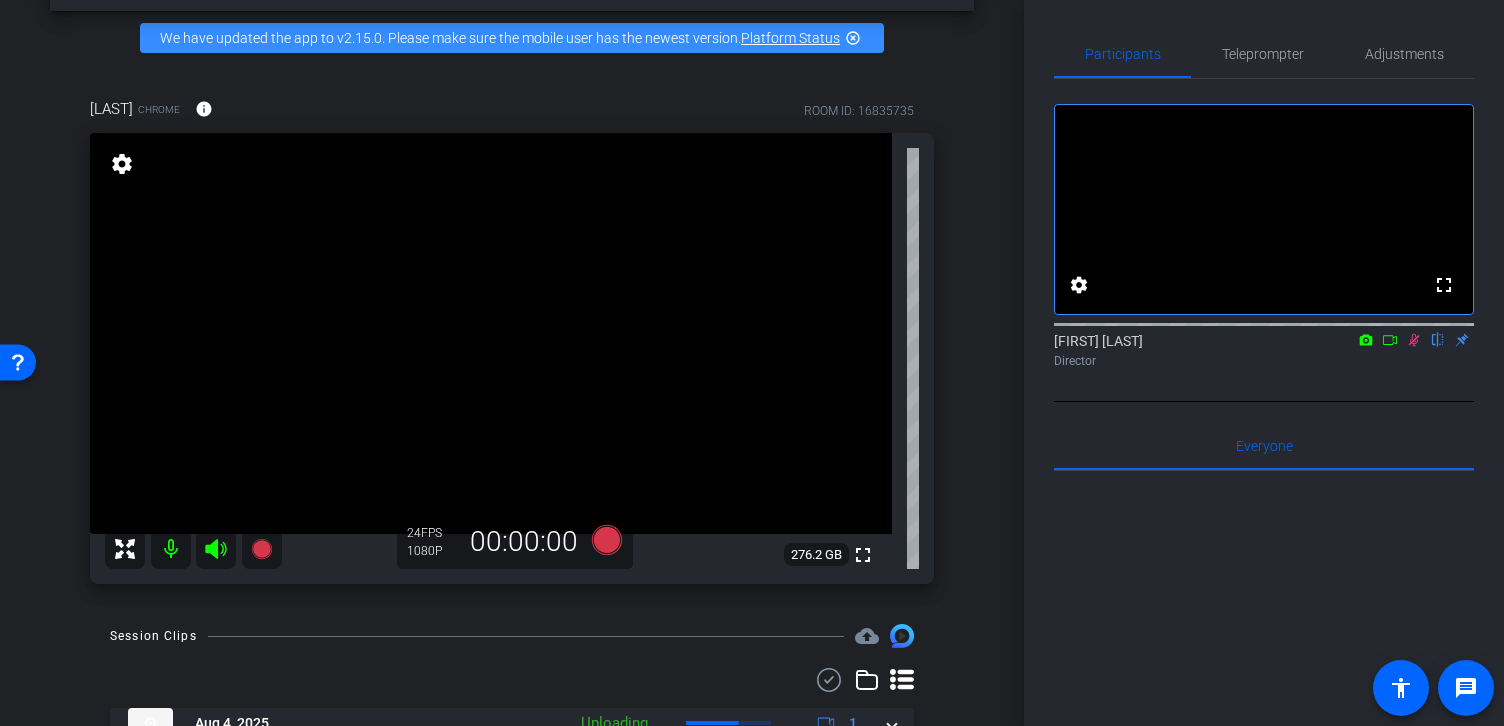 click 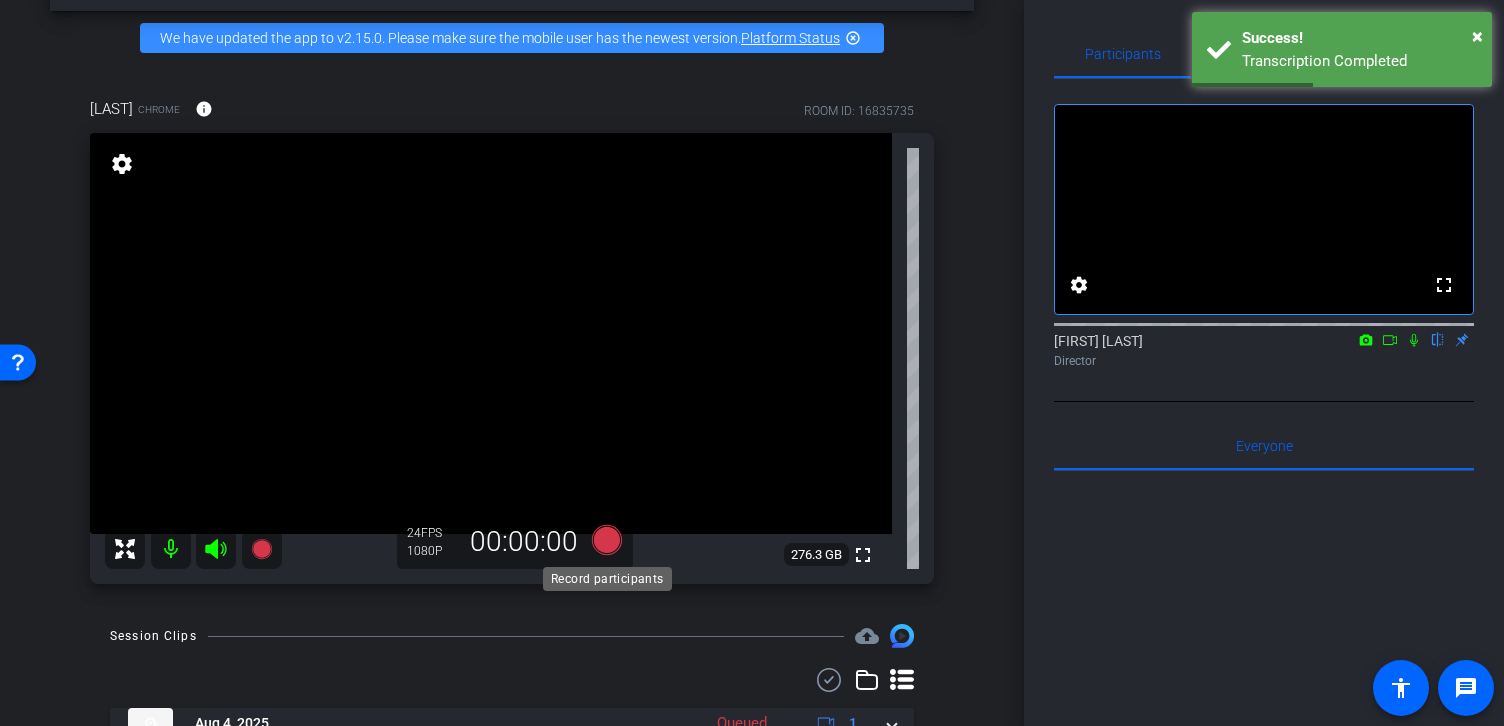 click 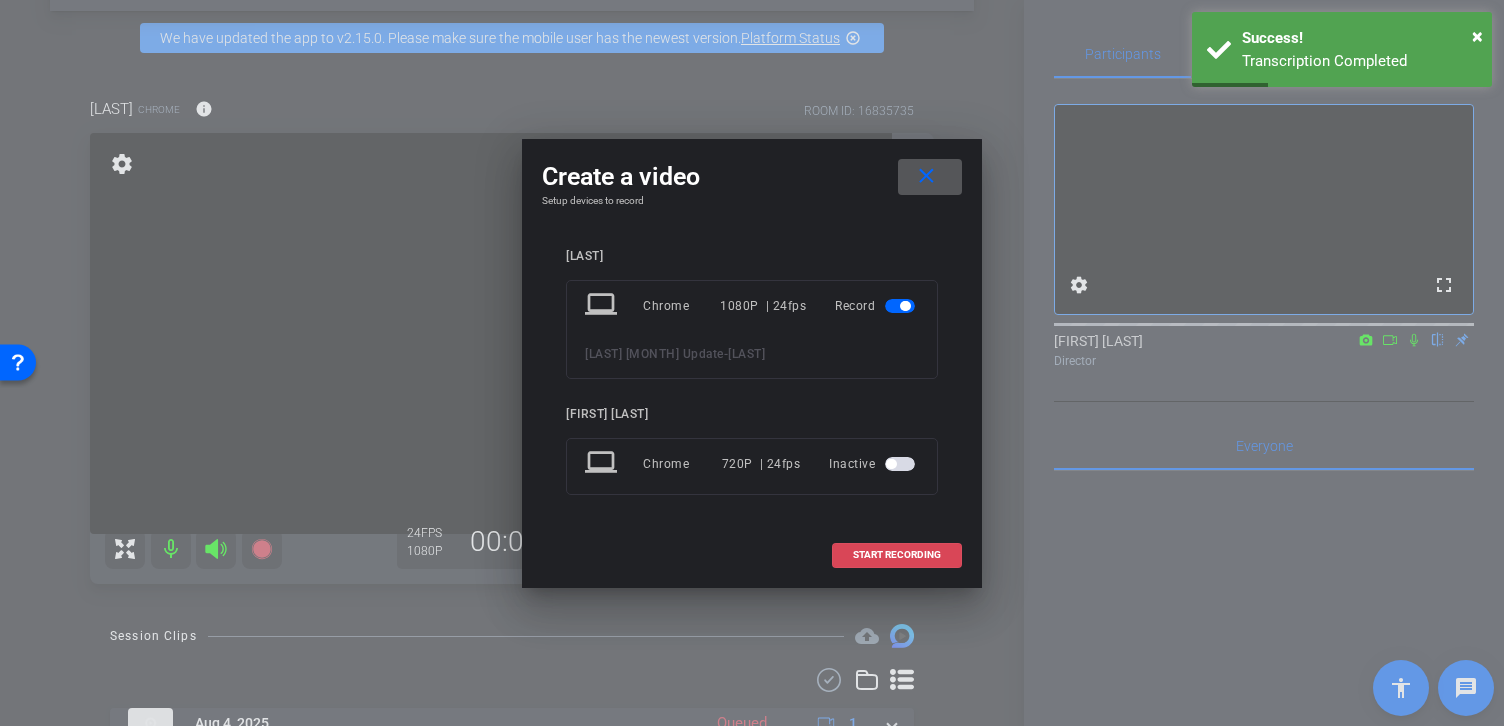 click on "START RECORDING" at bounding box center (897, 555) 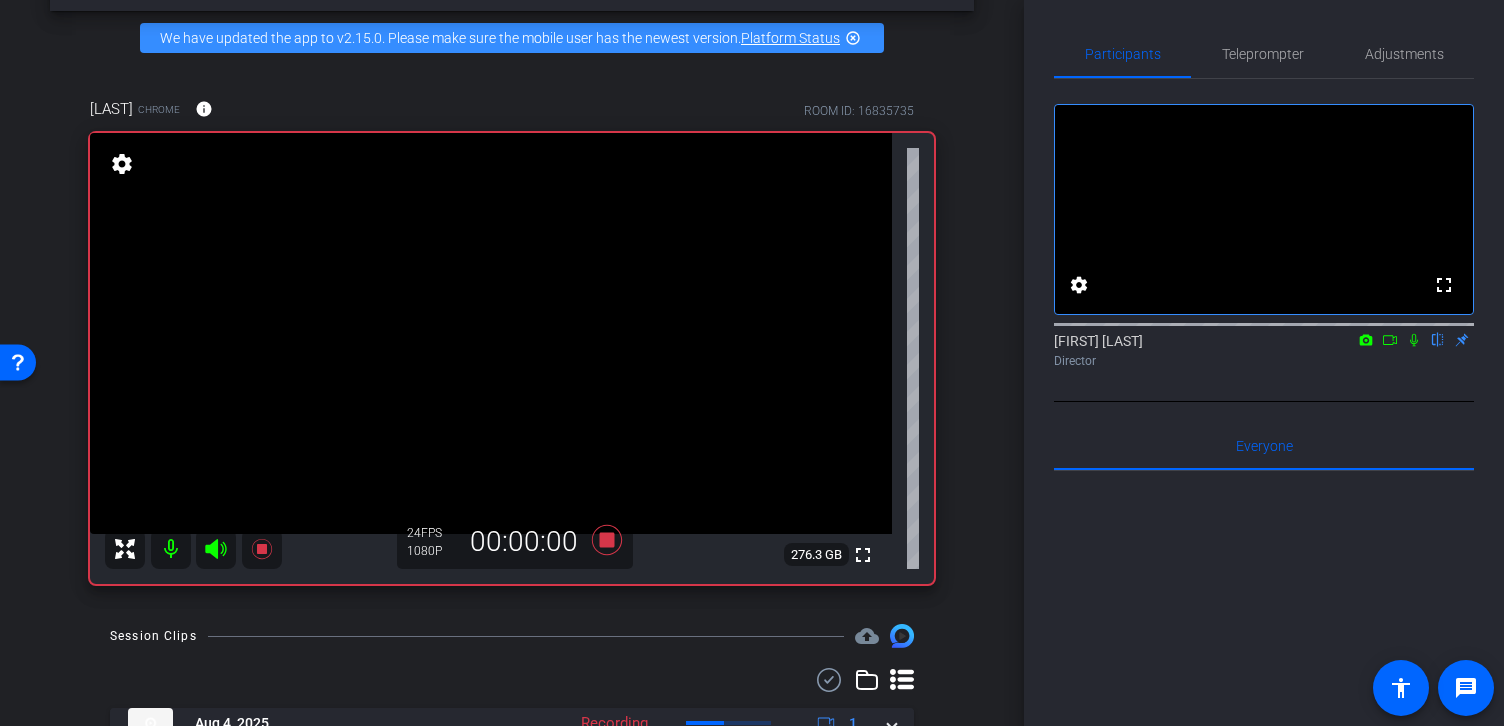 click 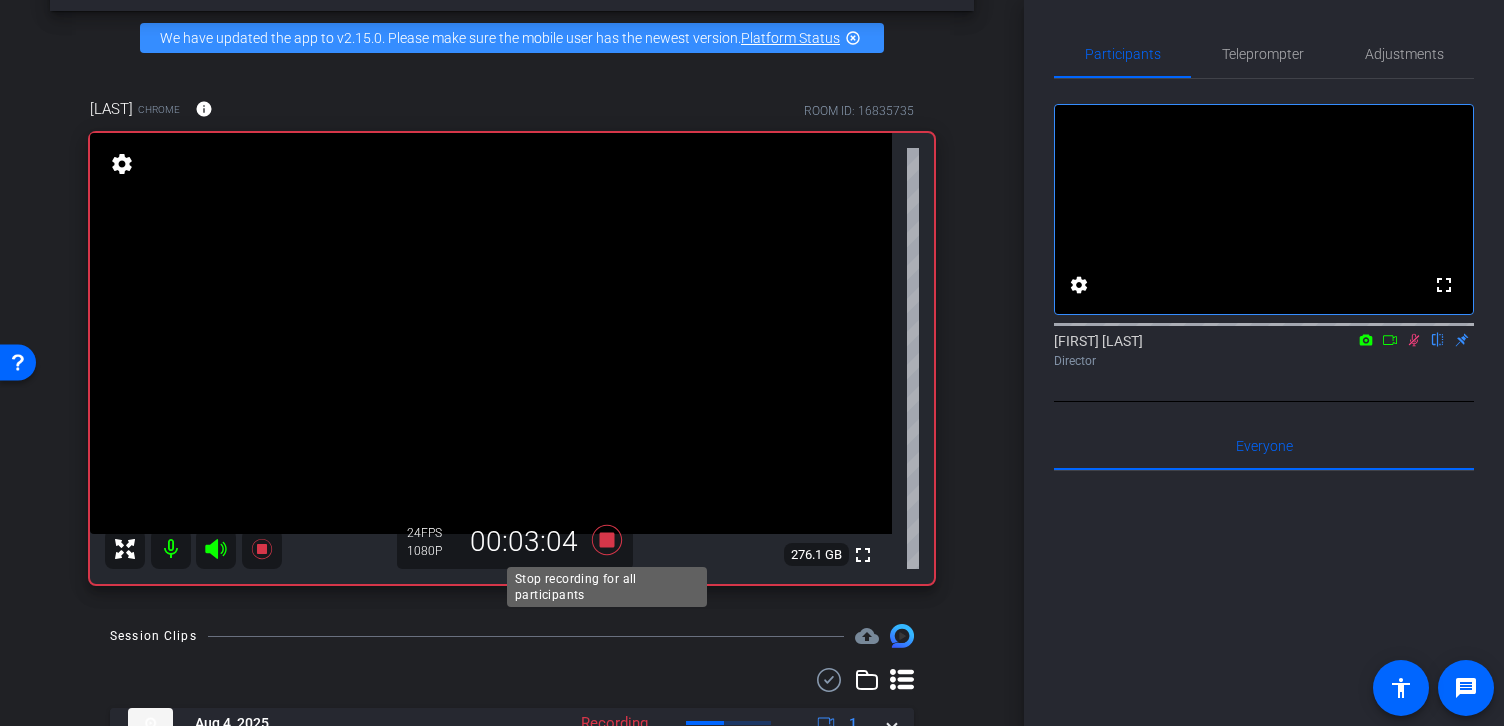 click 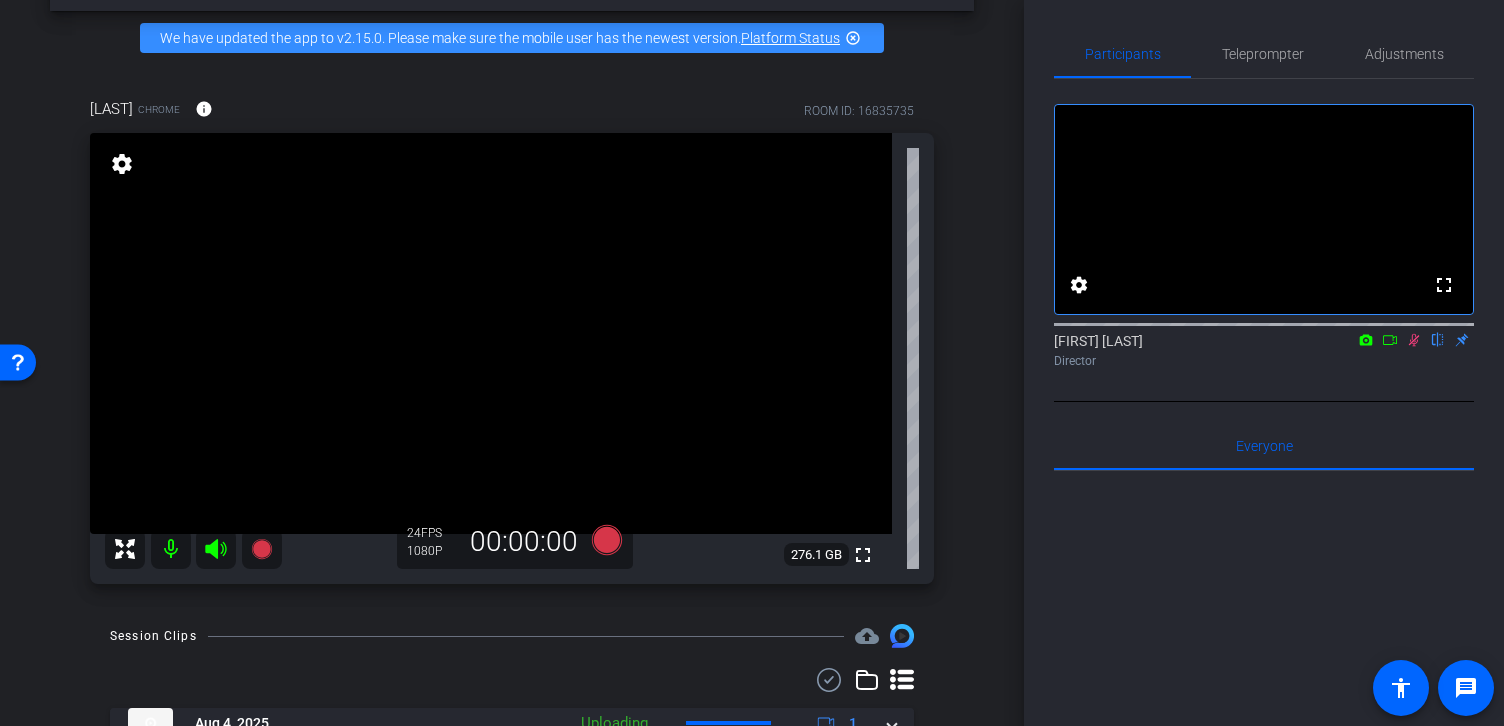 click 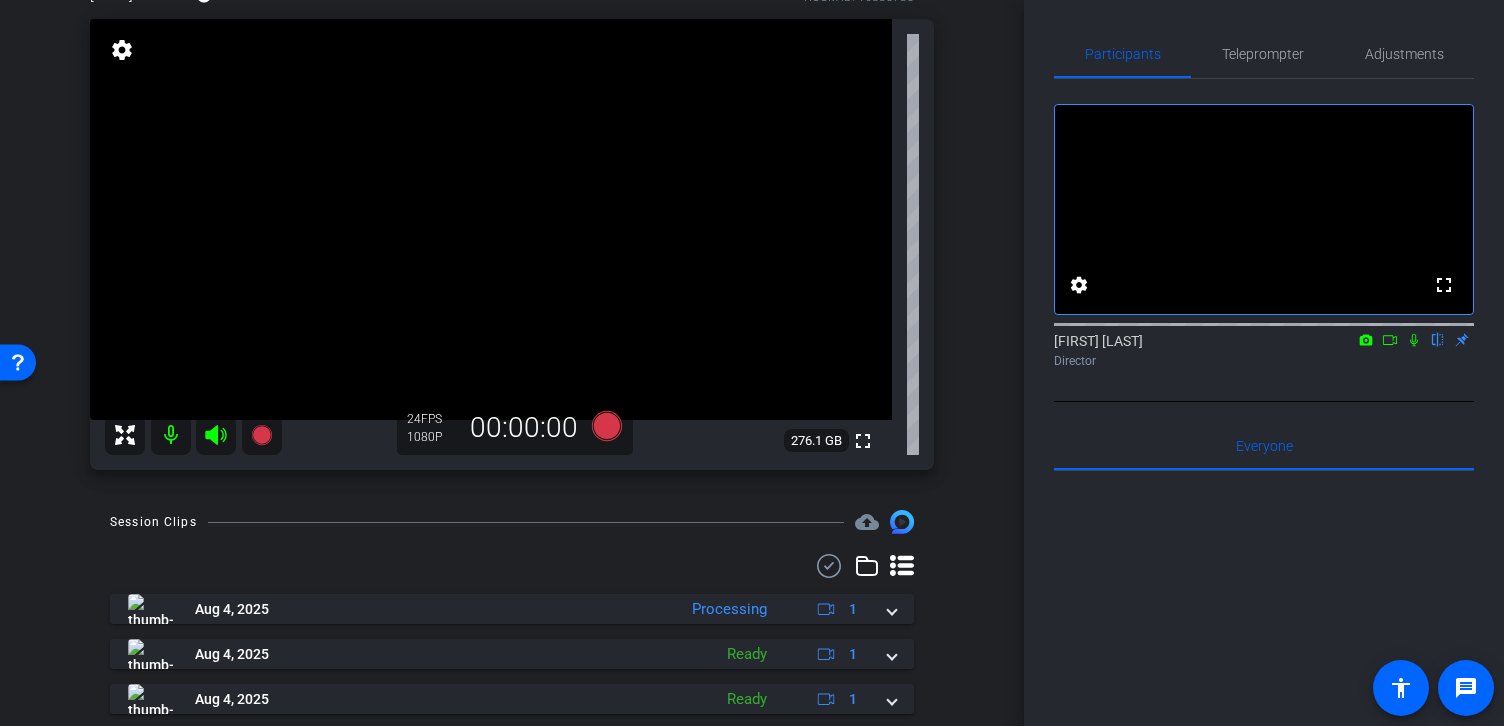 scroll, scrollTop: 192, scrollLeft: 0, axis: vertical 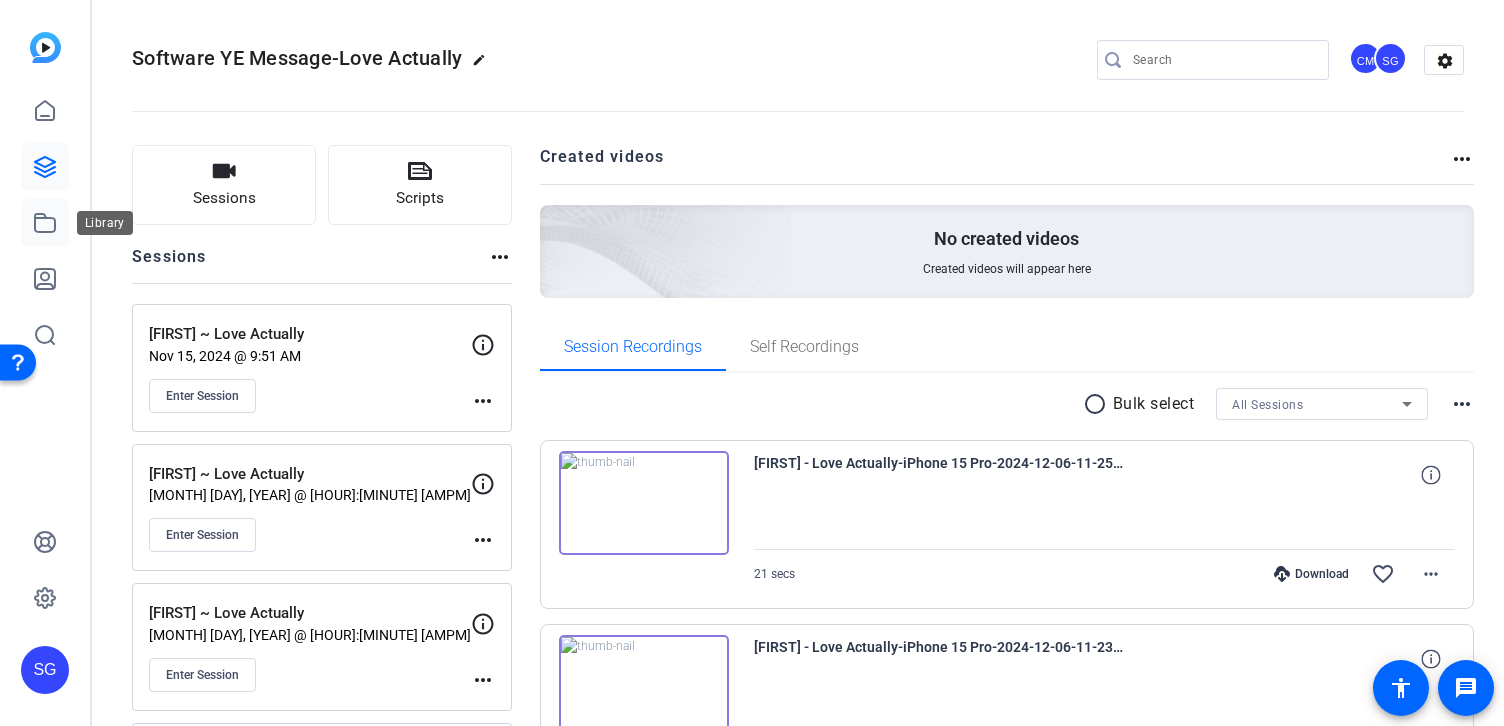 click 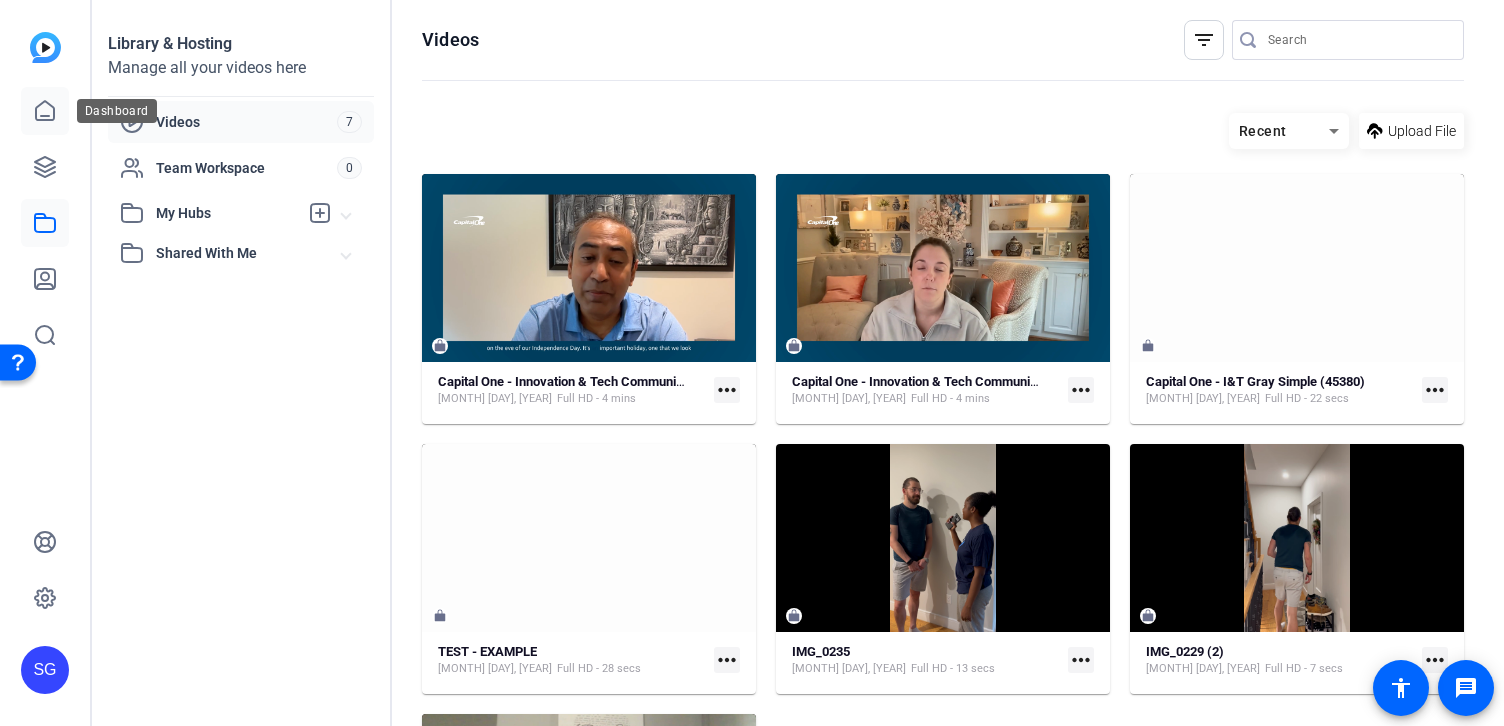 click 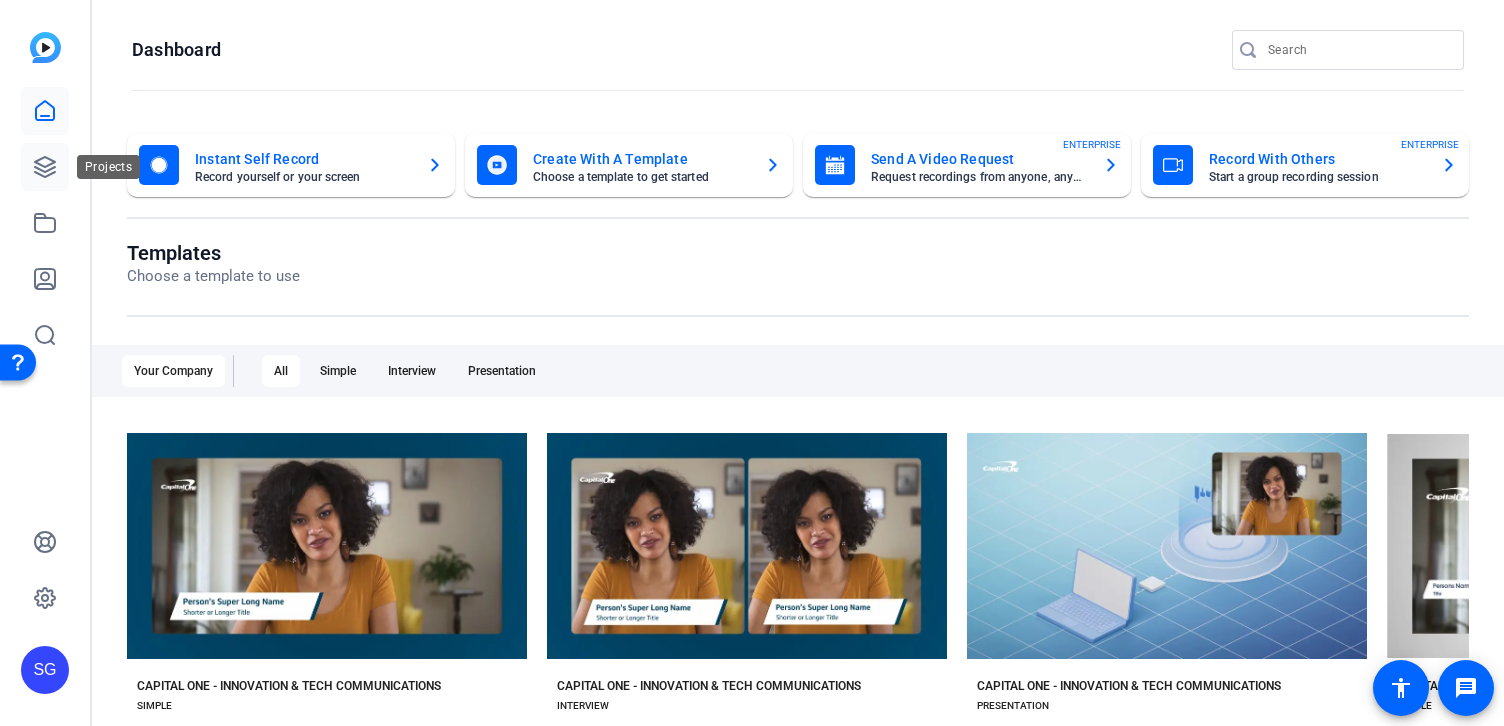 click 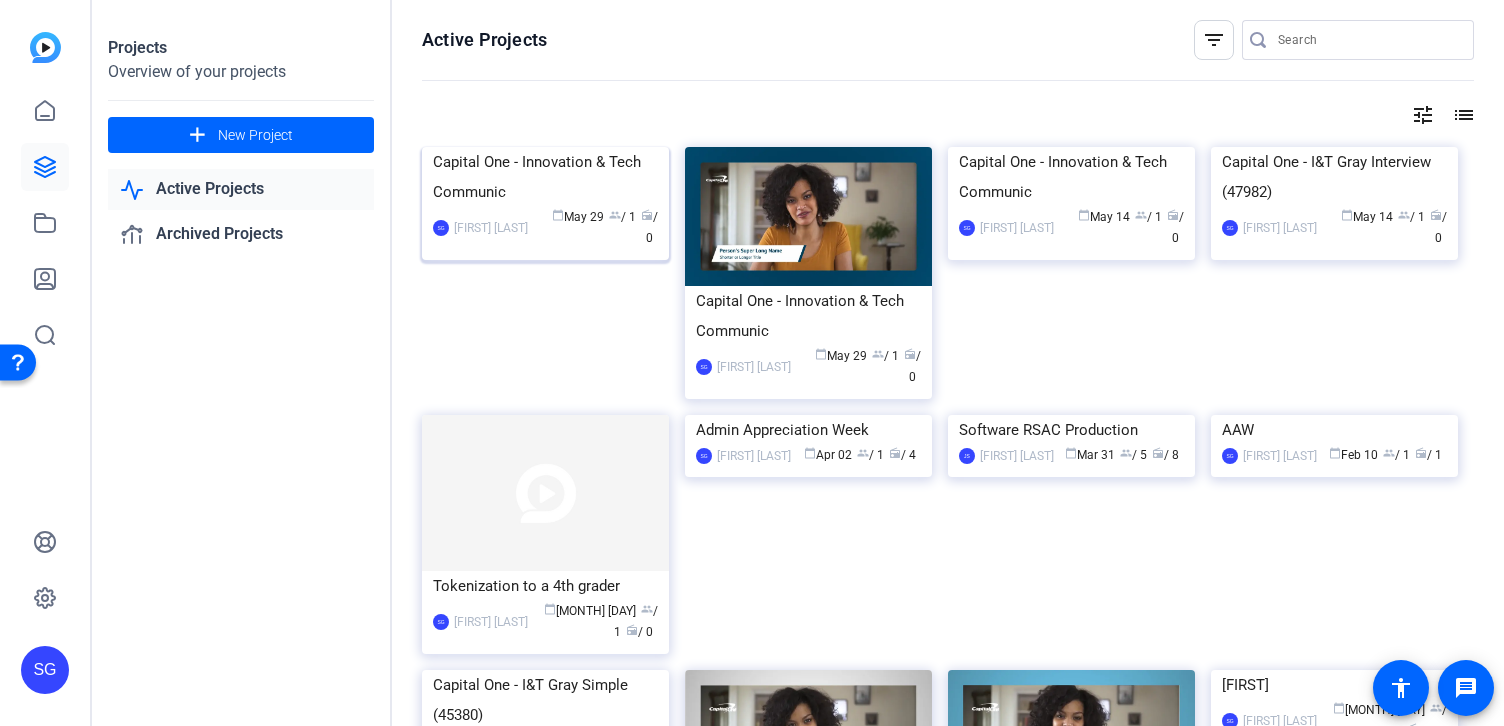 click on "Capital One - Innovation & Tech Communic" 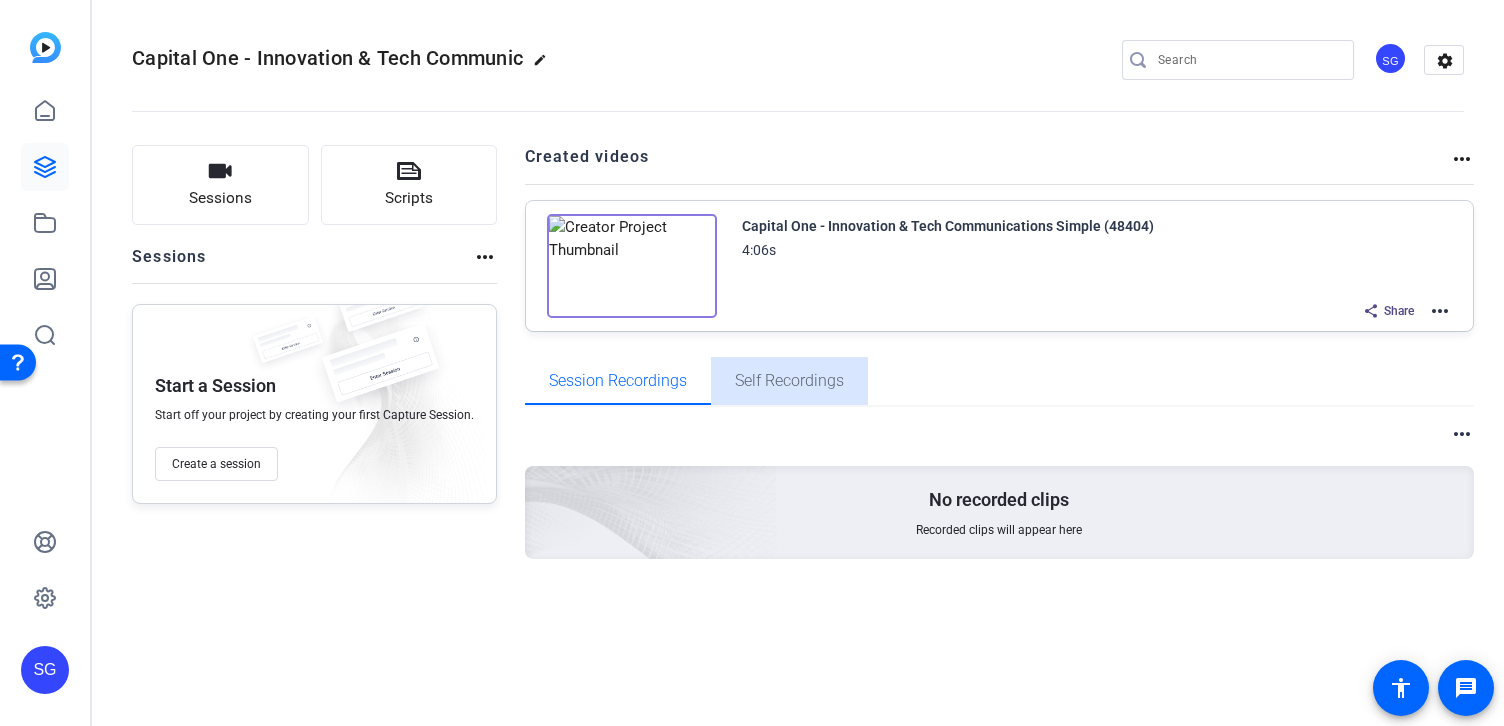 click on "Self Recordings" at bounding box center (789, 381) 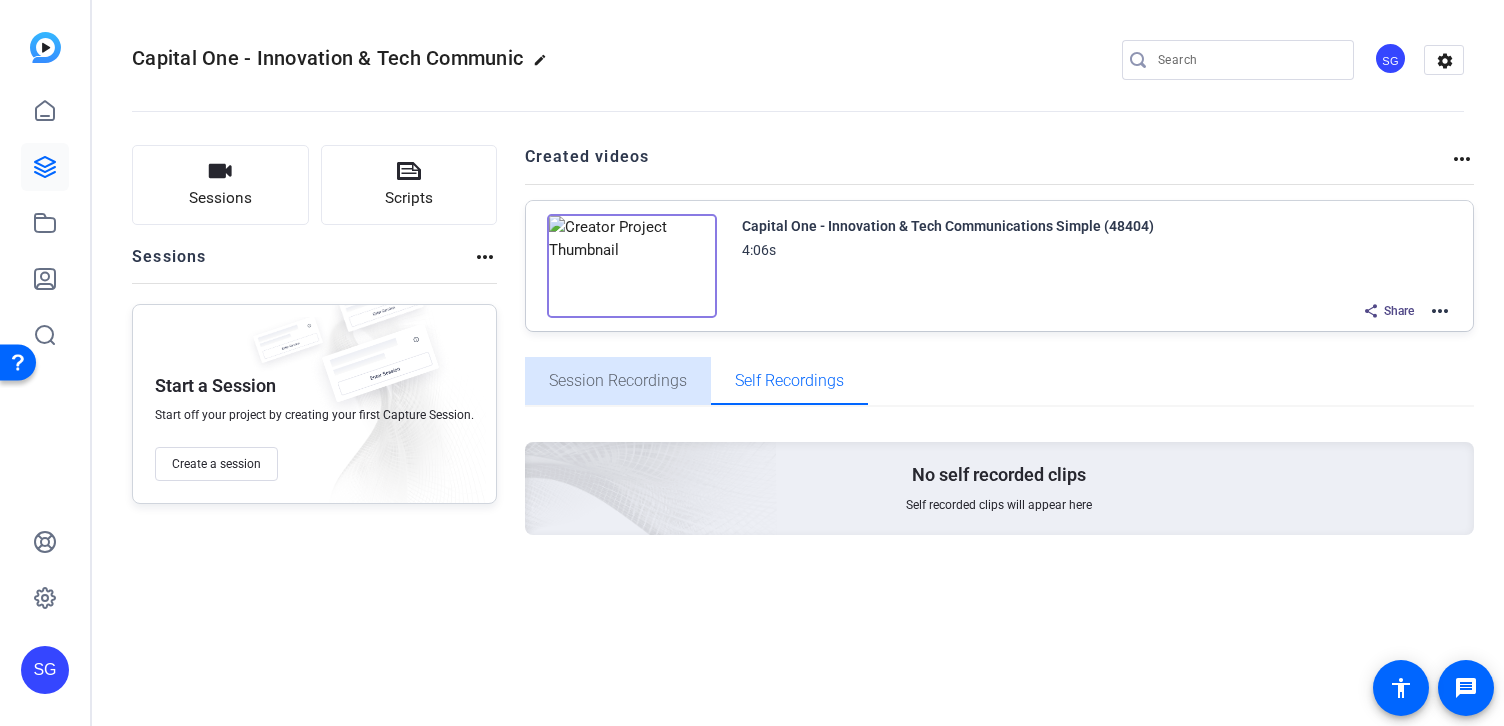 click on "Session Recordings" at bounding box center [618, 381] 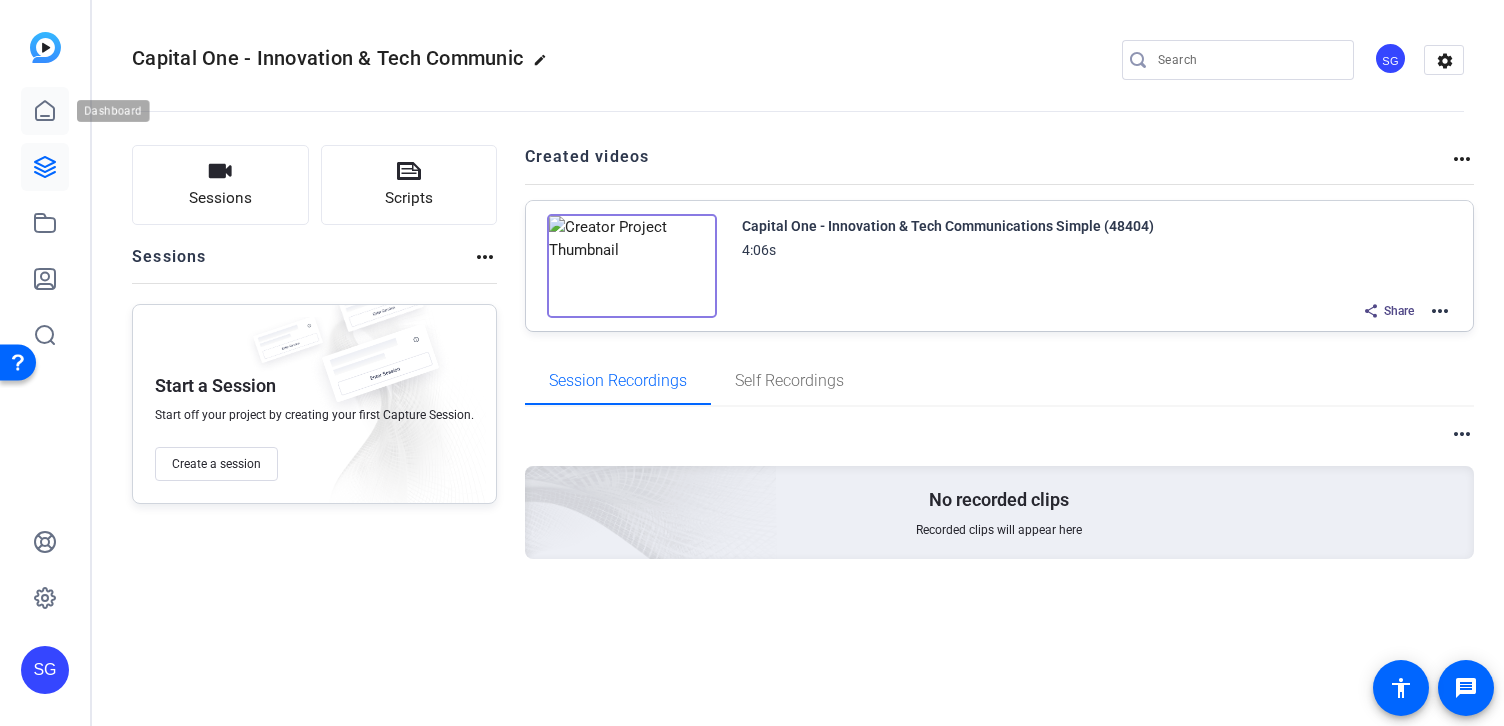 click 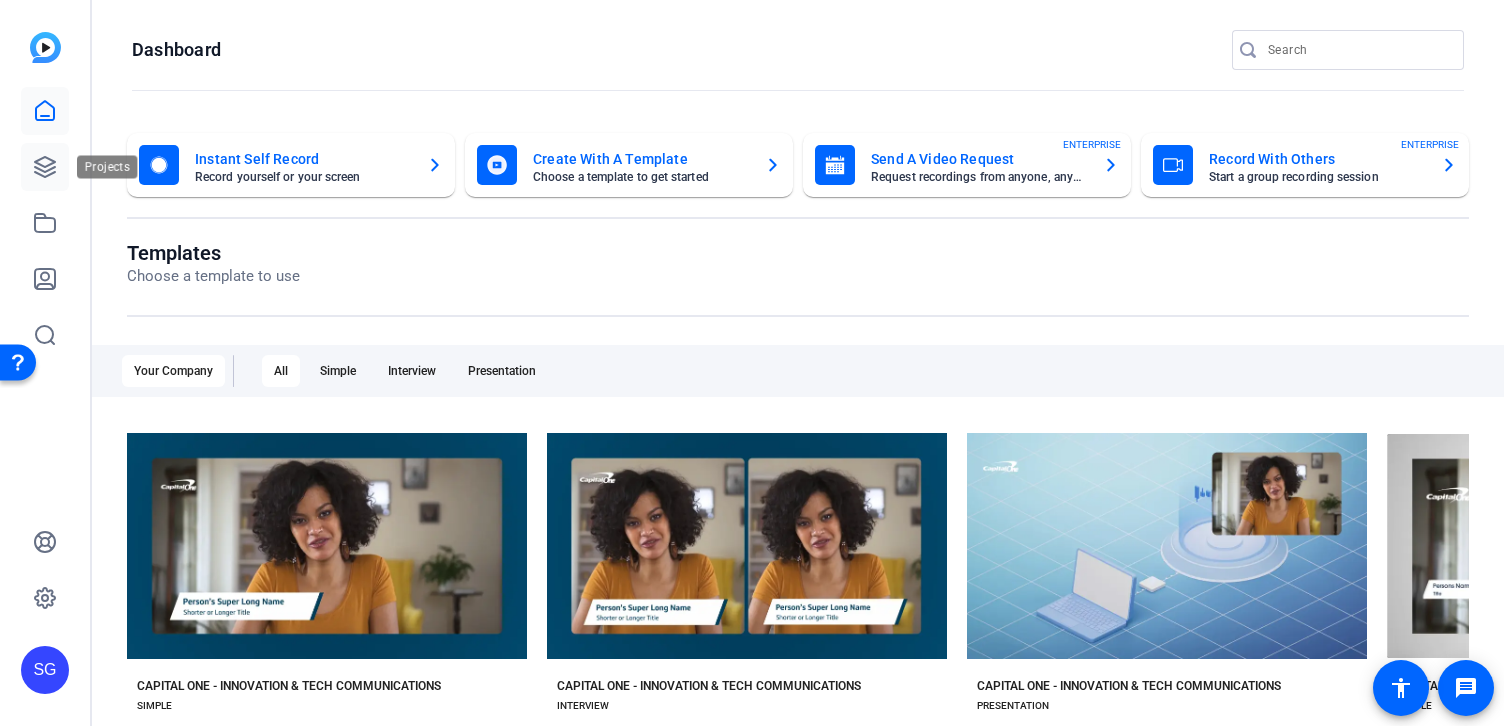 click 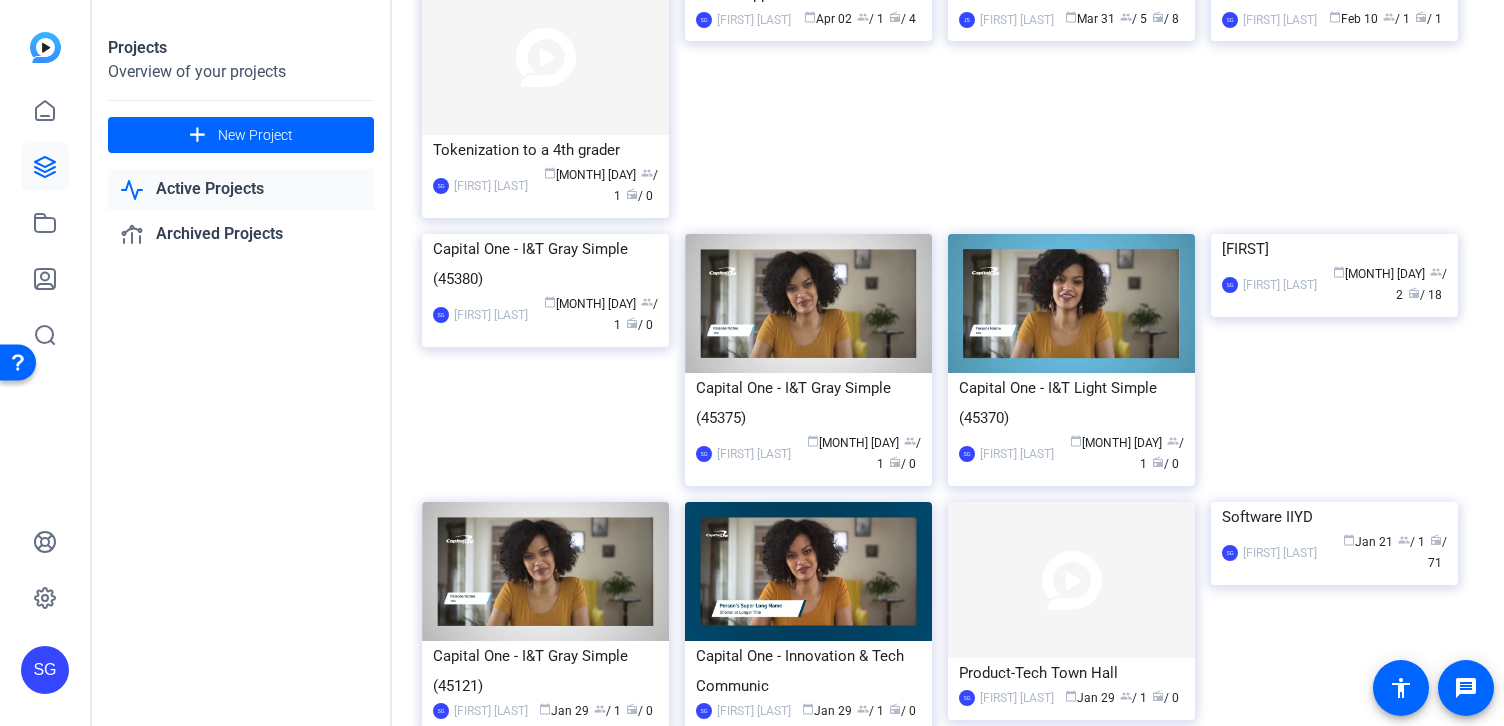 scroll, scrollTop: 454, scrollLeft: 0, axis: vertical 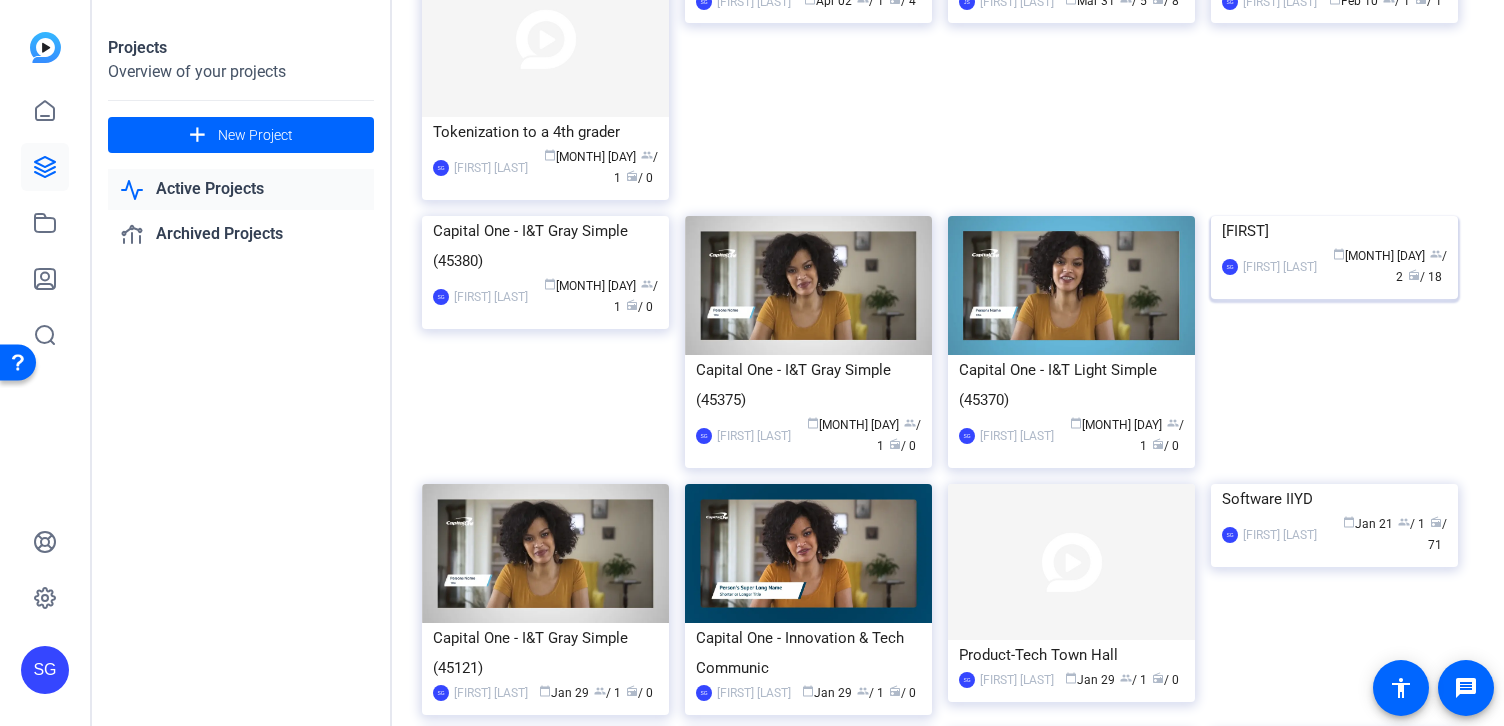 click on "[FIRST]" 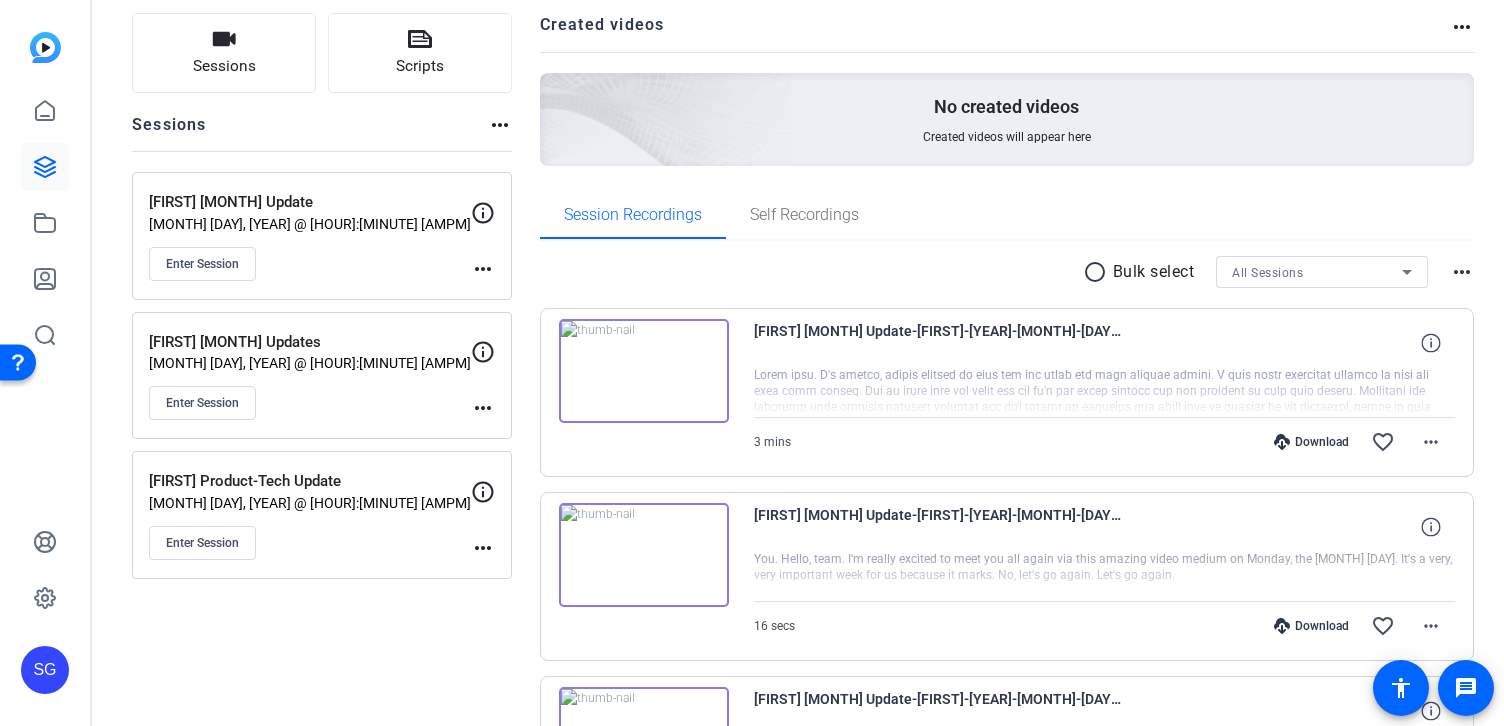 scroll, scrollTop: 134, scrollLeft: 0, axis: vertical 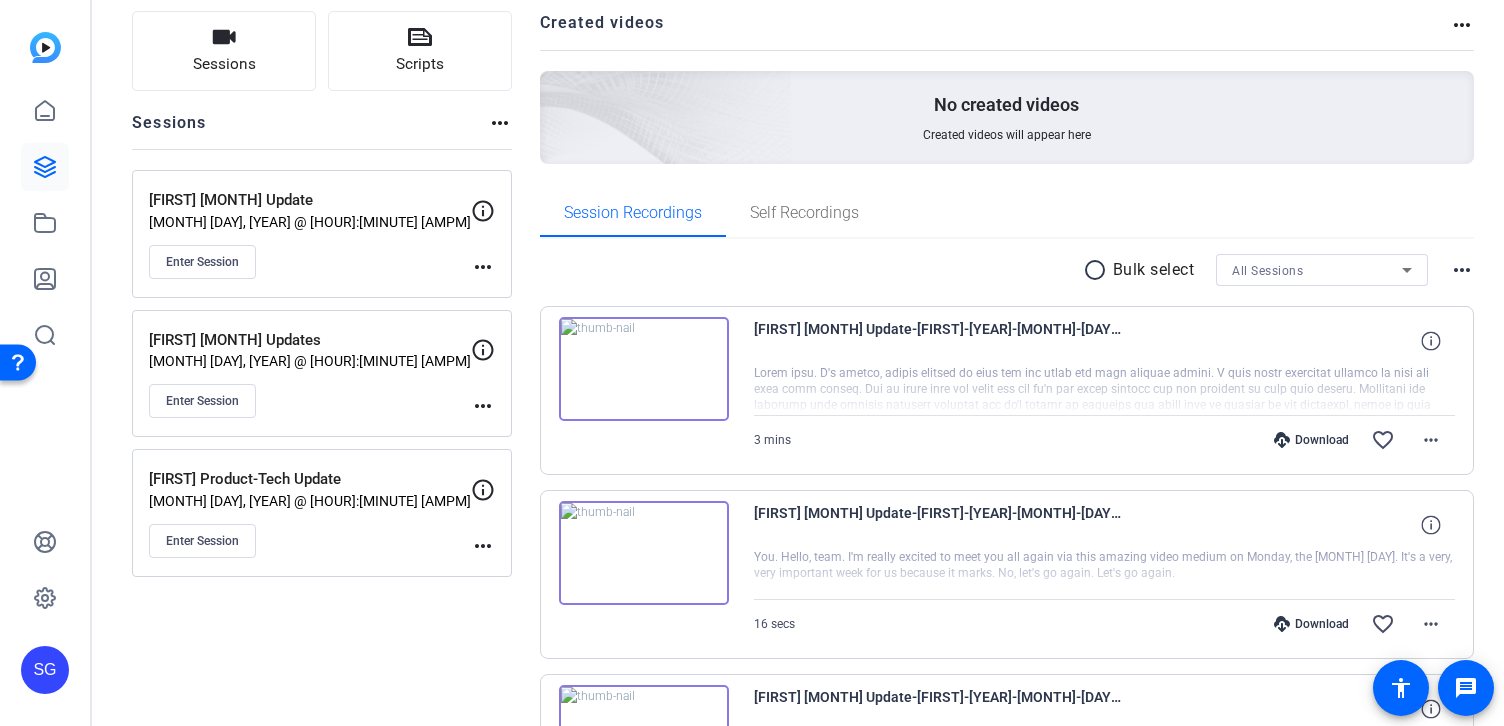 click at bounding box center (644, 369) 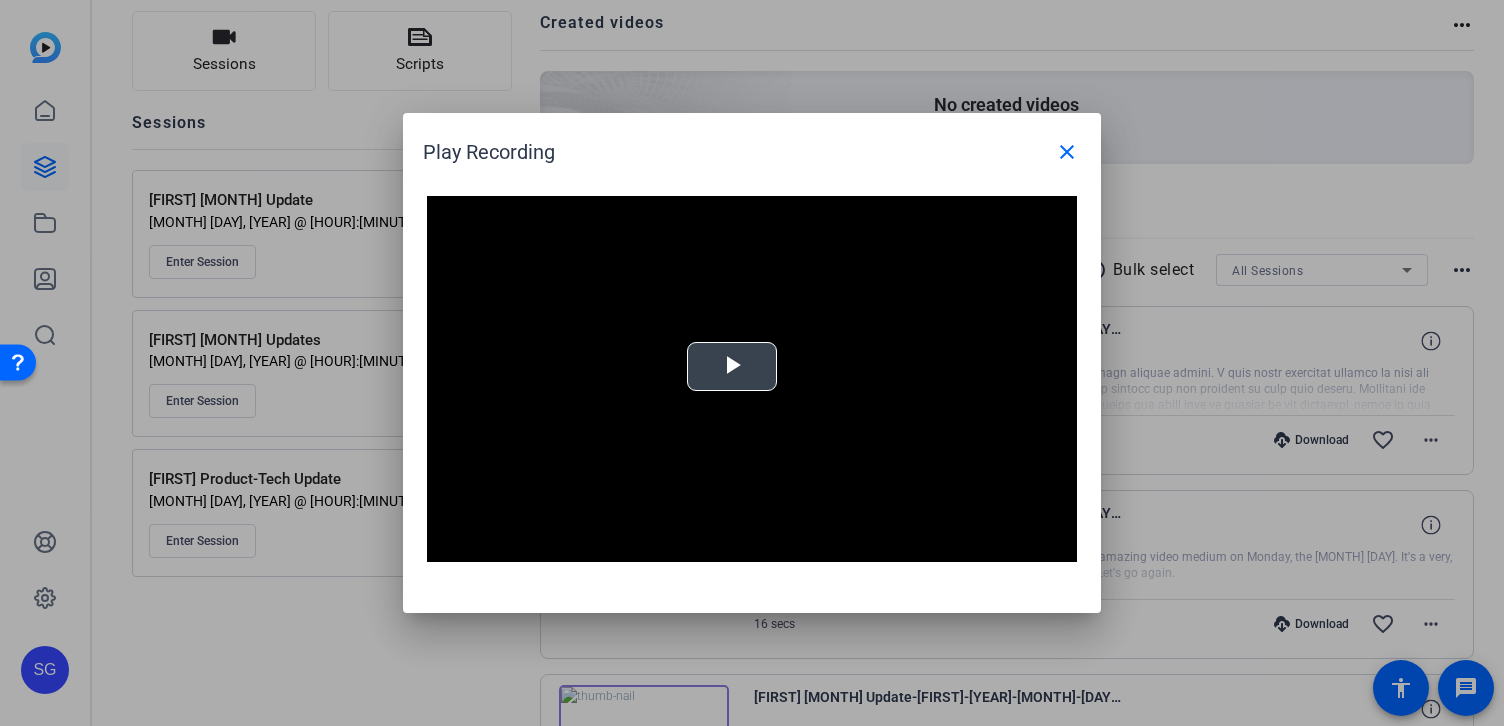 click at bounding box center (732, 367) 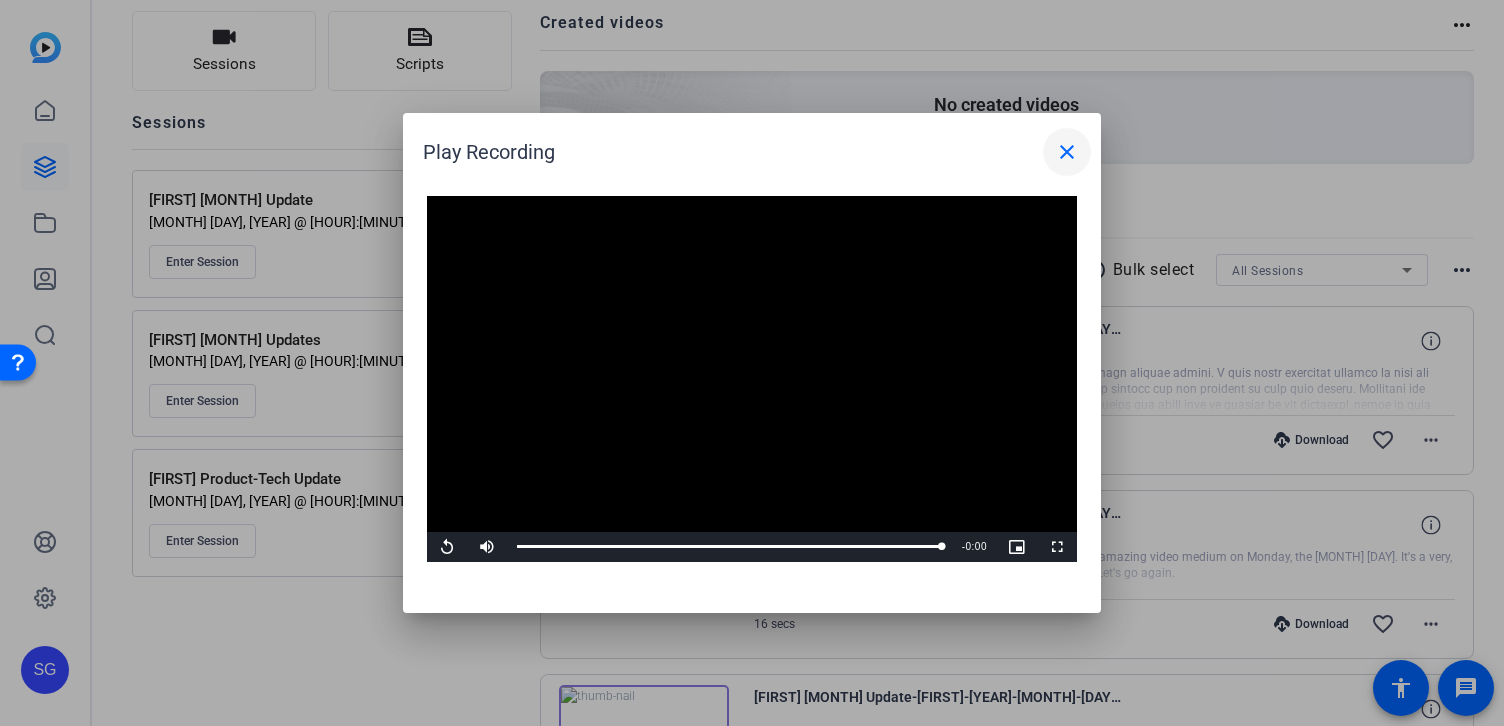 click on "close" at bounding box center (1067, 152) 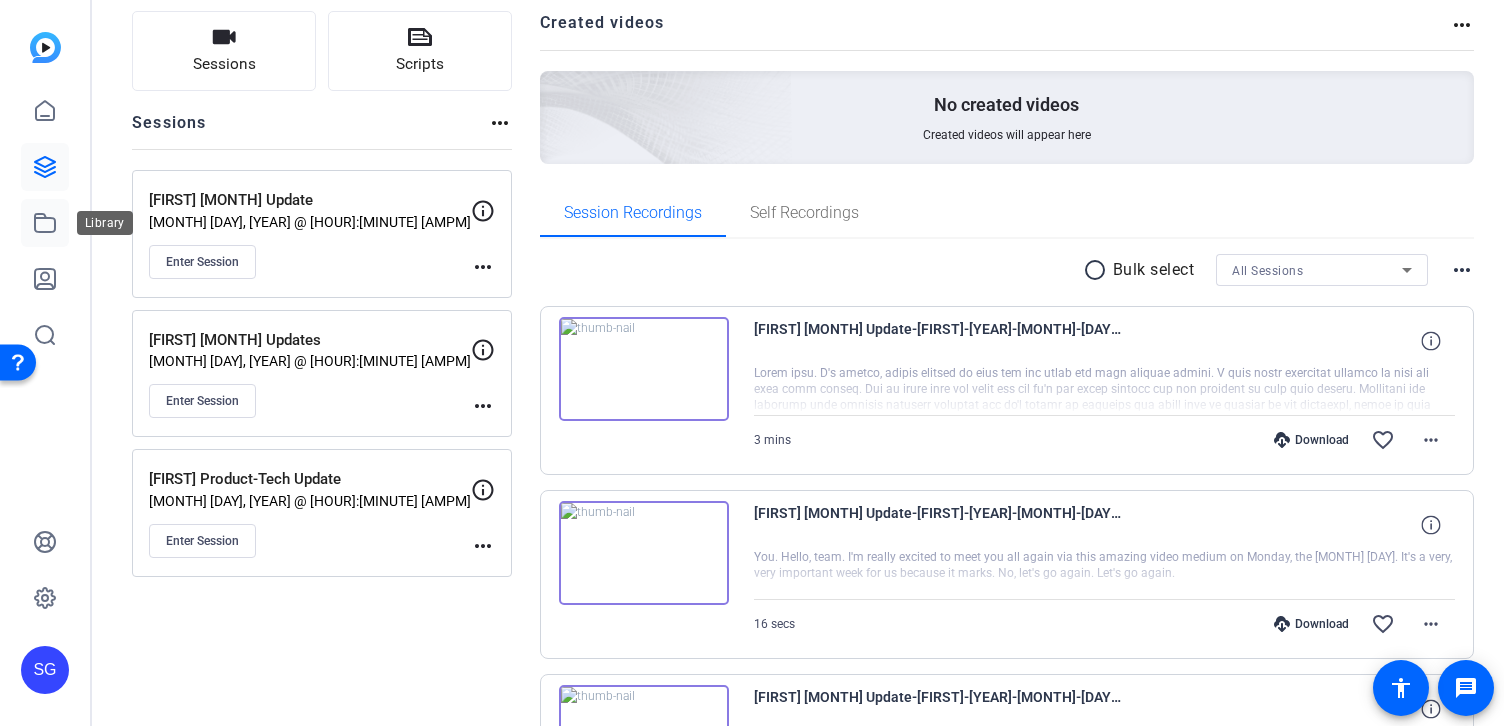 click 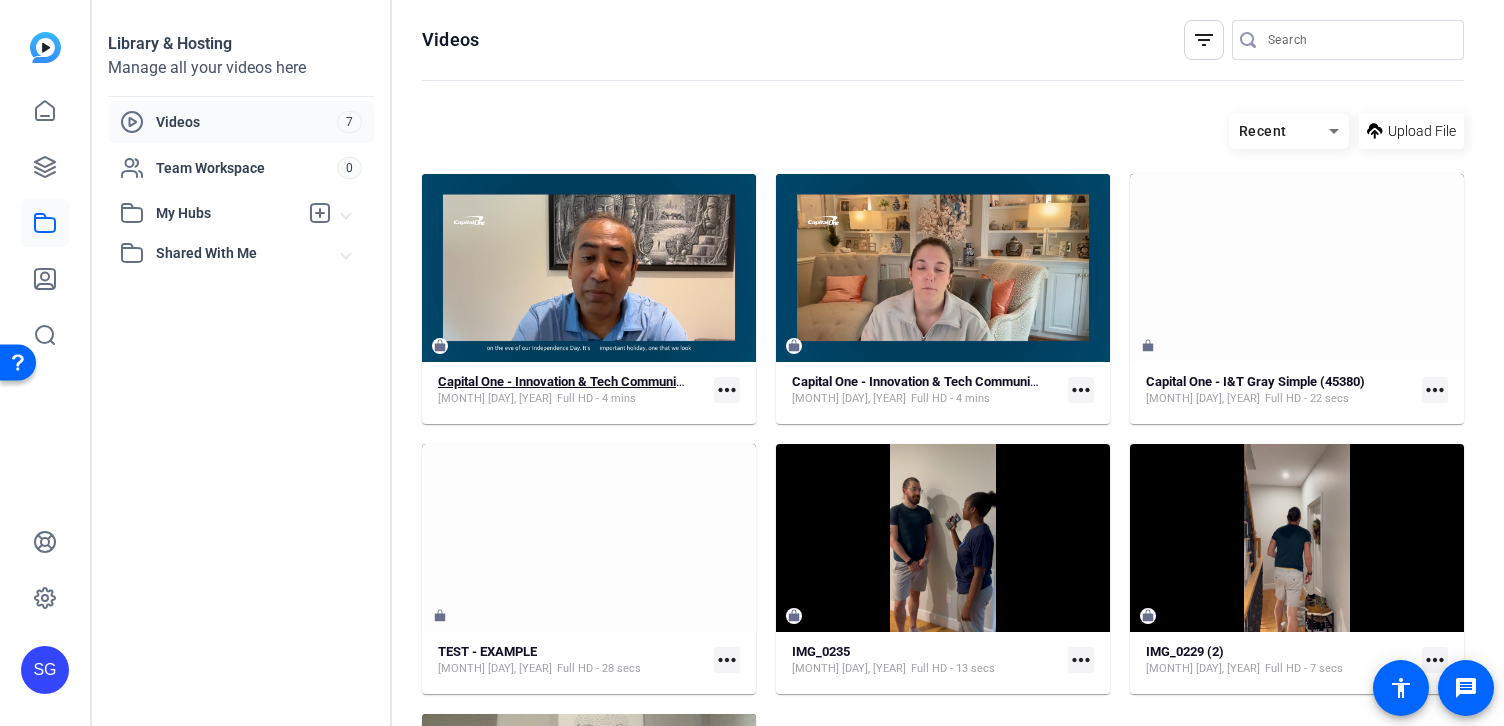 click on "Capital One - Innovation & Tech Communications Simple (48404)" 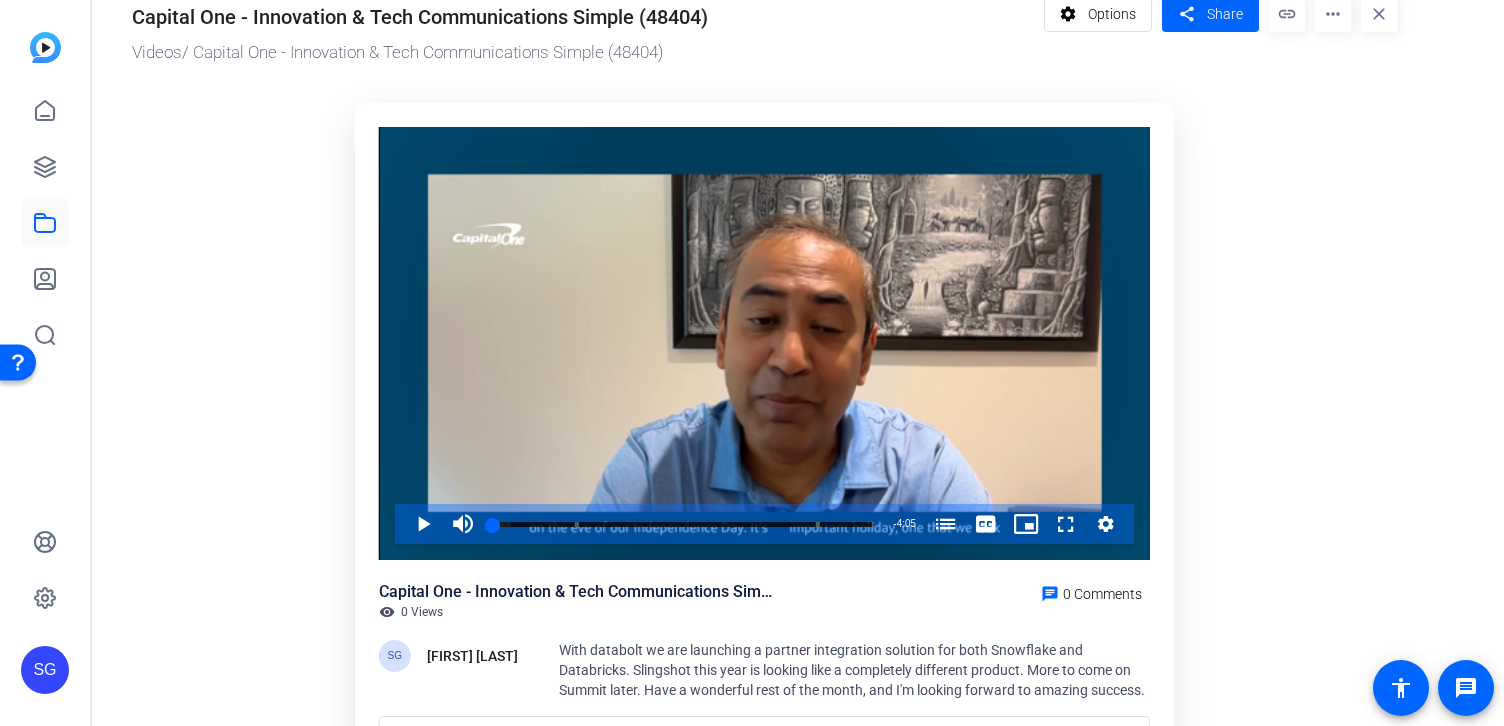 scroll, scrollTop: 22, scrollLeft: 0, axis: vertical 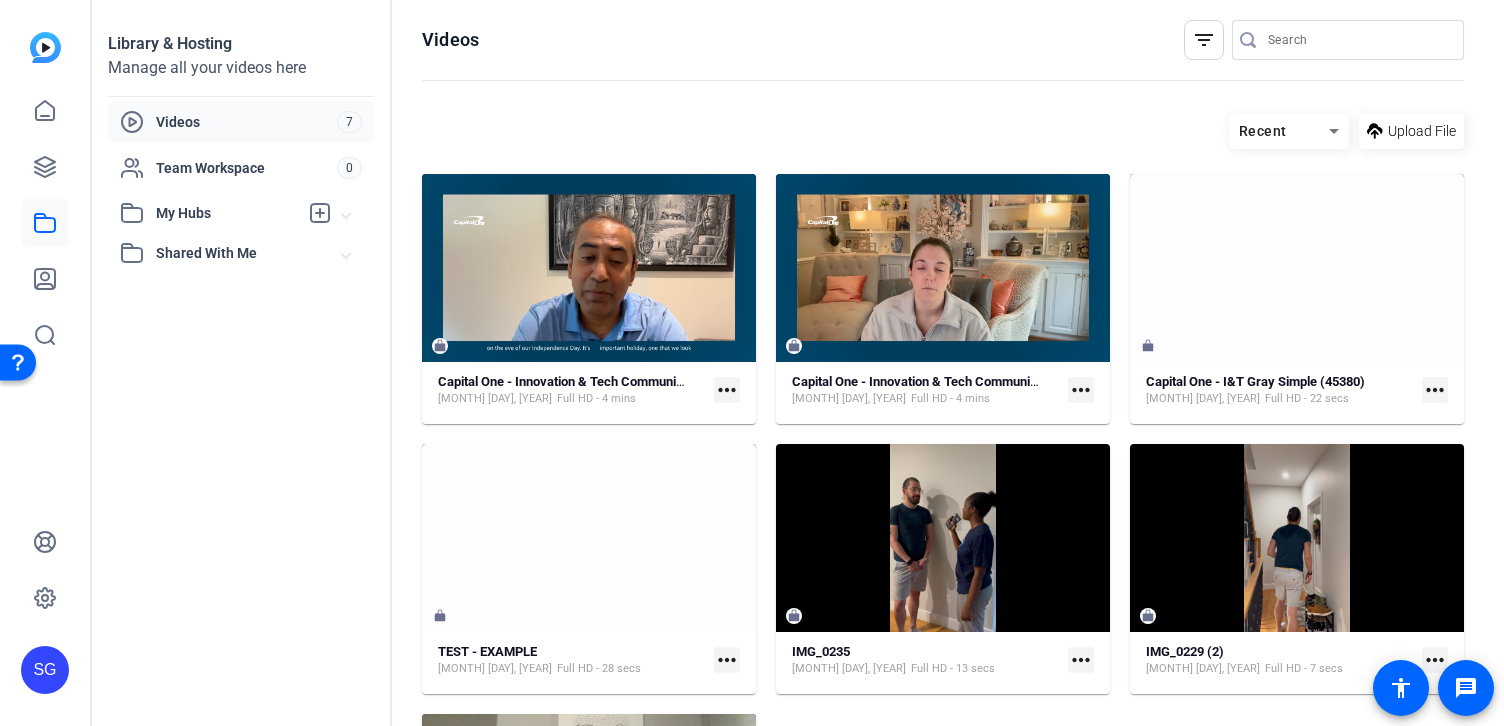 click on "more_horiz" 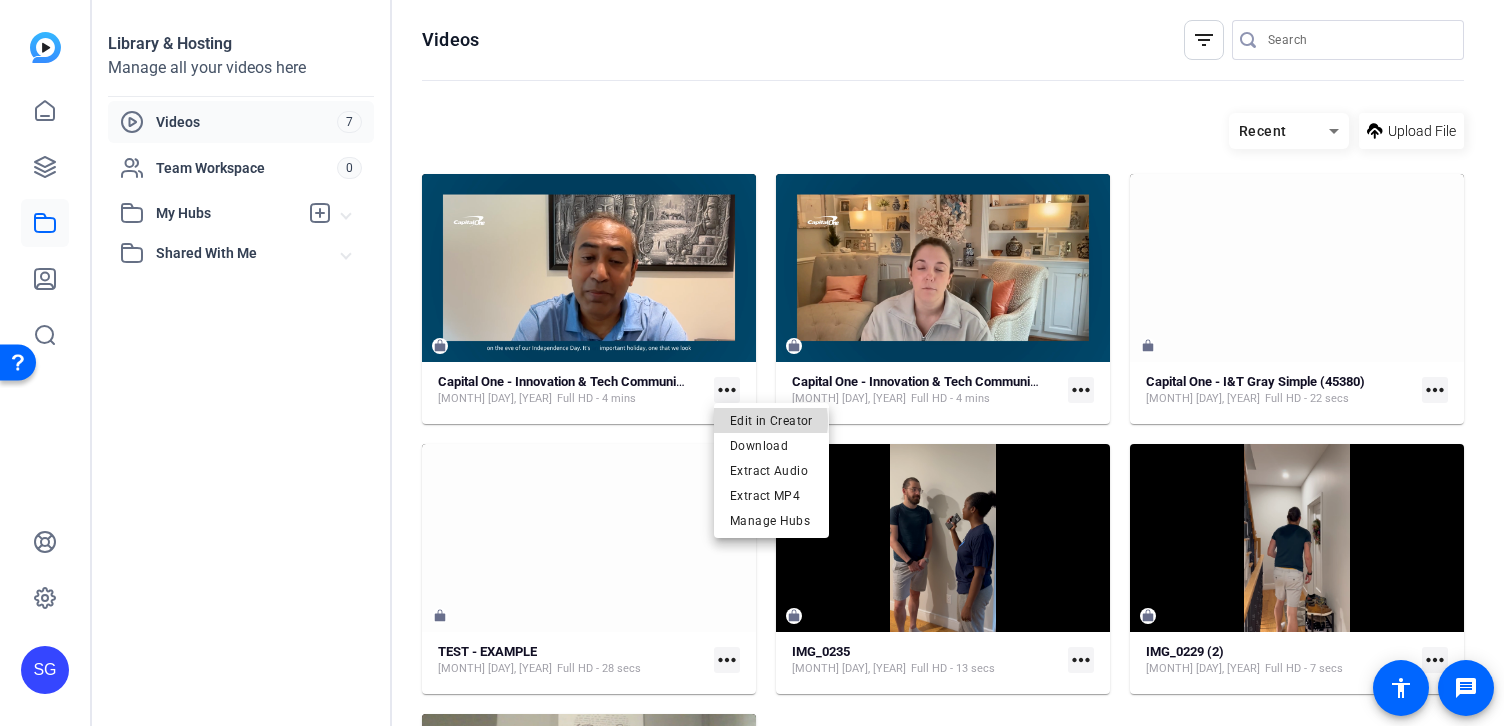 click on "Edit in Creator" at bounding box center [771, 421] 